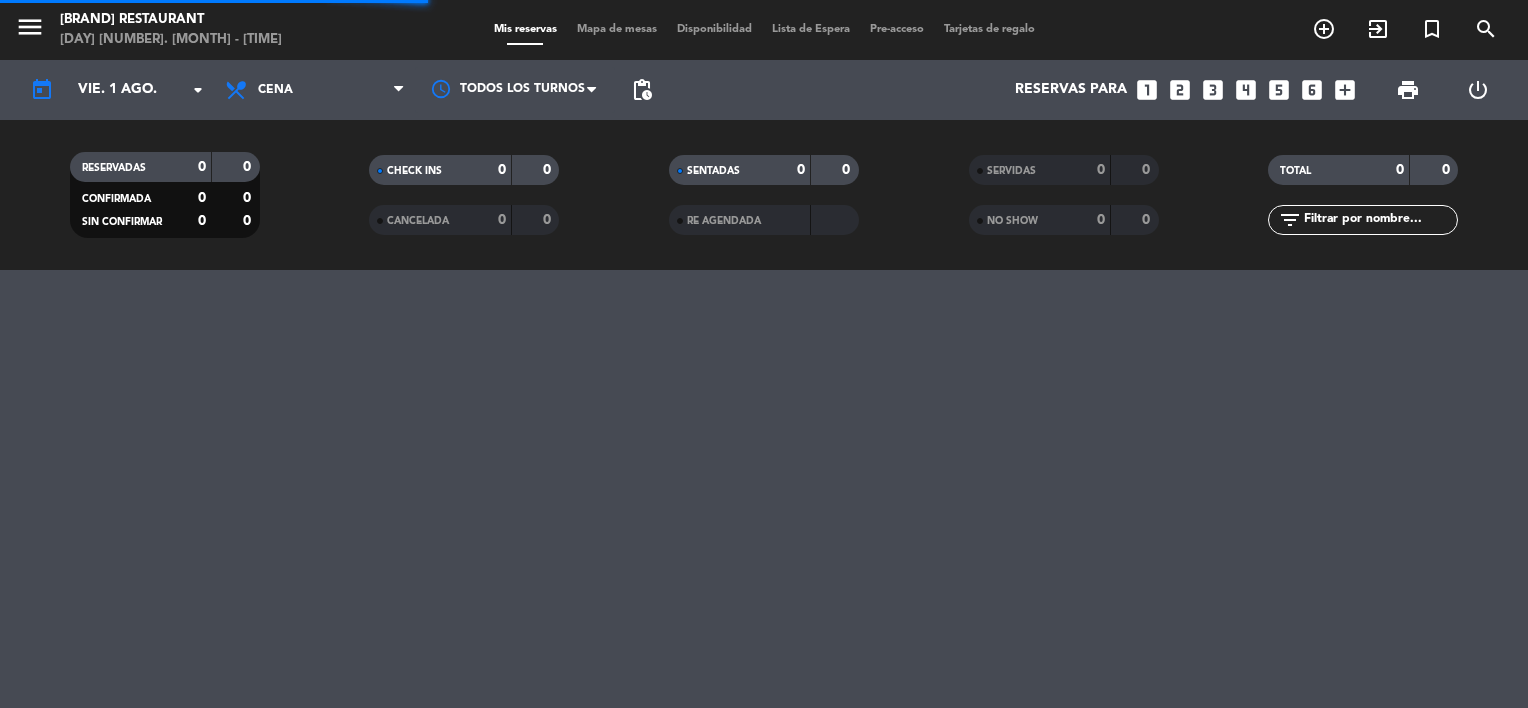 scroll, scrollTop: 0, scrollLeft: 0, axis: both 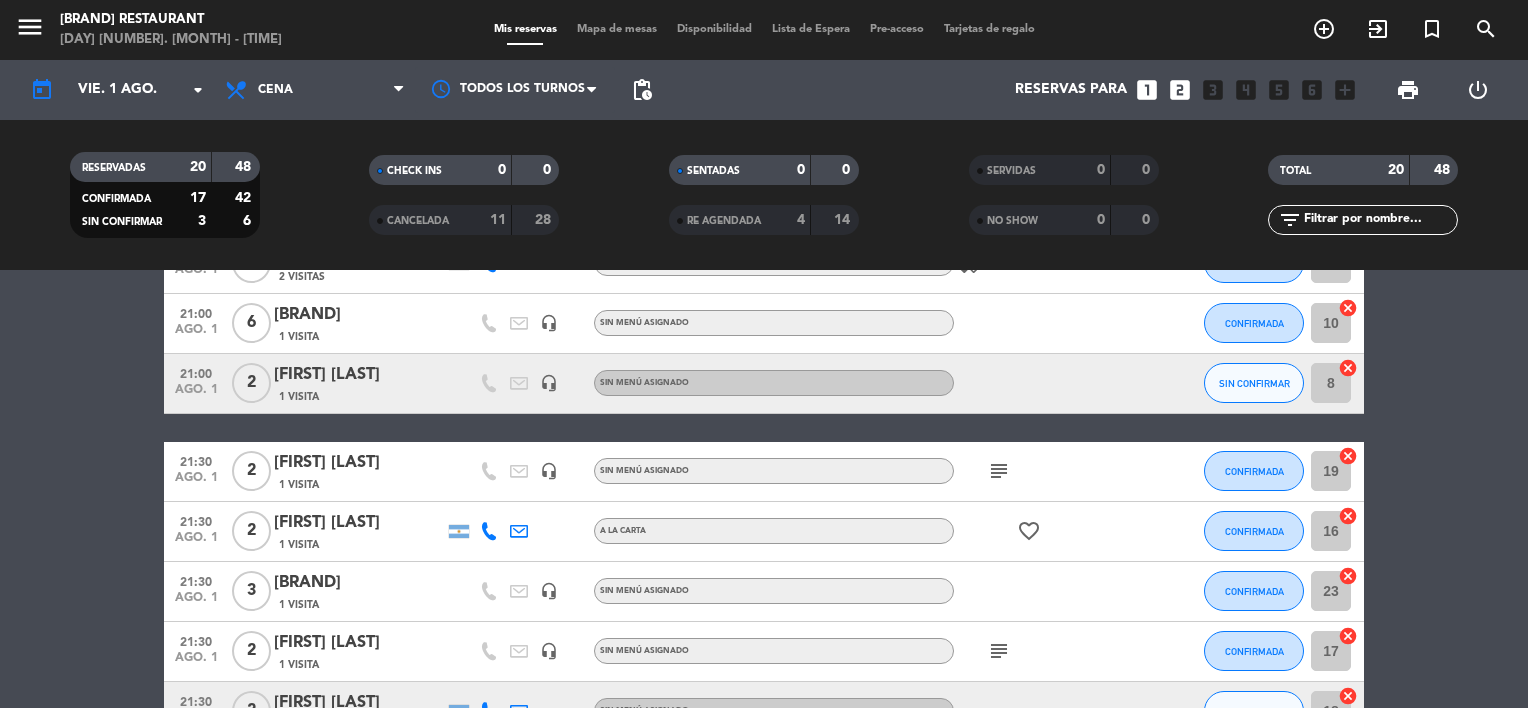 click on "[TIME]   ago. 1   2   [FIRST] [LAST]   2 Visitas   A LA CARTA  healing  CONFIRMADA 6  cancel   [TIME]   ago. 1   6   [BRAND]   1 Visita   headset_mic  Sin menú asignado CONFIRMADA 10  cancel   [TIME]   ago. 1   2   [FIRST] [LAST]   1 Visita   headset_mic  Sin menú asignado SIN CONFIRMAR 8  cancel   [TIME]   ago. 1   2   [FIRST] [LAST]   1 Visita   headset_mic  Sin menú asignado  subject  CONFIRMADA 19  cancel   [TIME]   ago. 1   2   [FIRST] [LAST]   1 Visita   A LA CARTA  favorite_border  CONFIRMADA 16  cancel   [TIME]   ago. 1   3   [BRAND]   1 Visita   headset_mic  Sin menú asignado CONFIRMADA 23  cancel   [TIME]   ago. 1   2   [FIRST] [LAST]   1 Visita   headset_mic  Sin menú asignado  subject  CONFIRMADA 17  cancel   [TIME]   ago. 1   2   [FIRST] [LAST]   1 Visita  Sin menú asignado SIN CONFIRMAR 18  cancel   [TIME]   ago. 1   2   [FIRST] [LAST]   1 Visita   A LA CARTA CONFIRMADA 1  cancel   [TIME]   ago. 1   2   [FIRST] [LAST]   1 Visita   headset_mic  Sin menú asignado  subject" 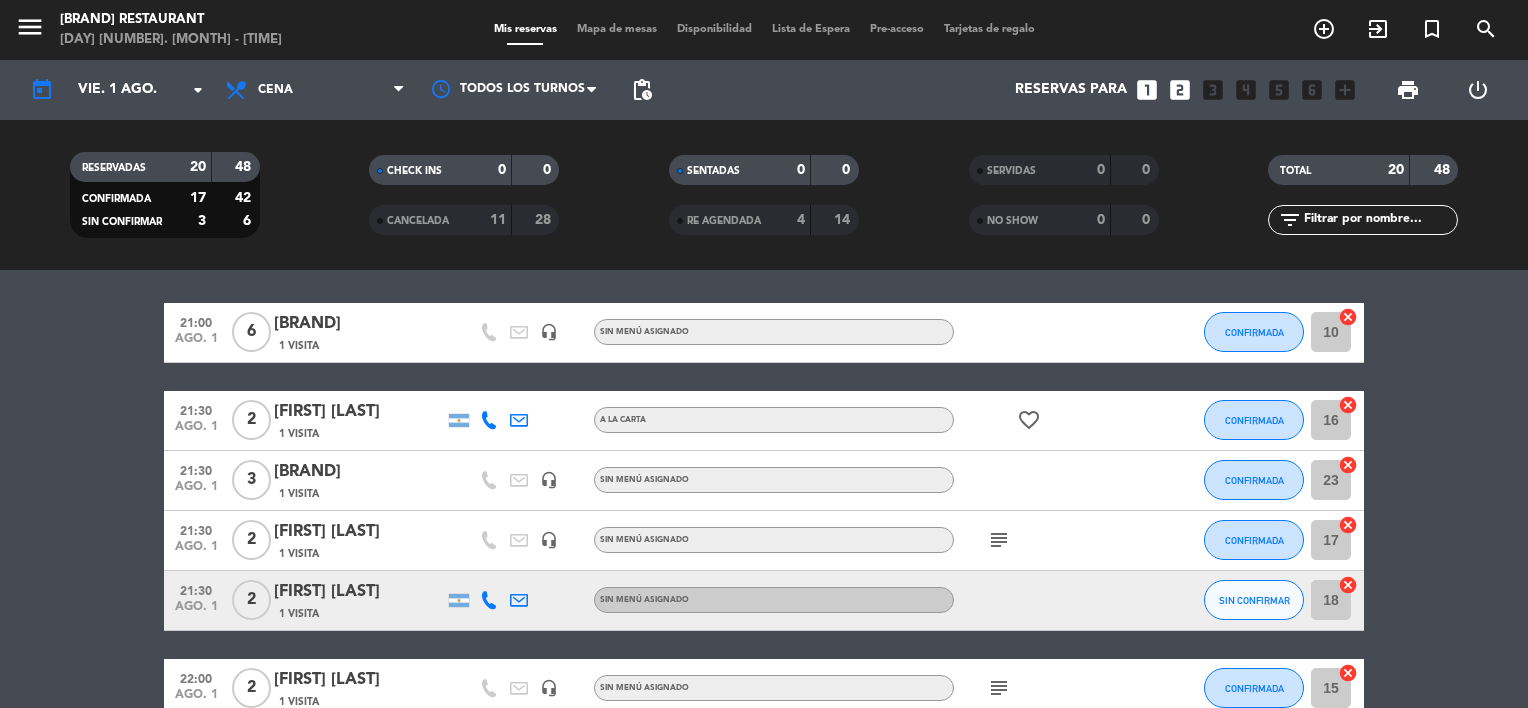 scroll, scrollTop: 1182, scrollLeft: 0, axis: vertical 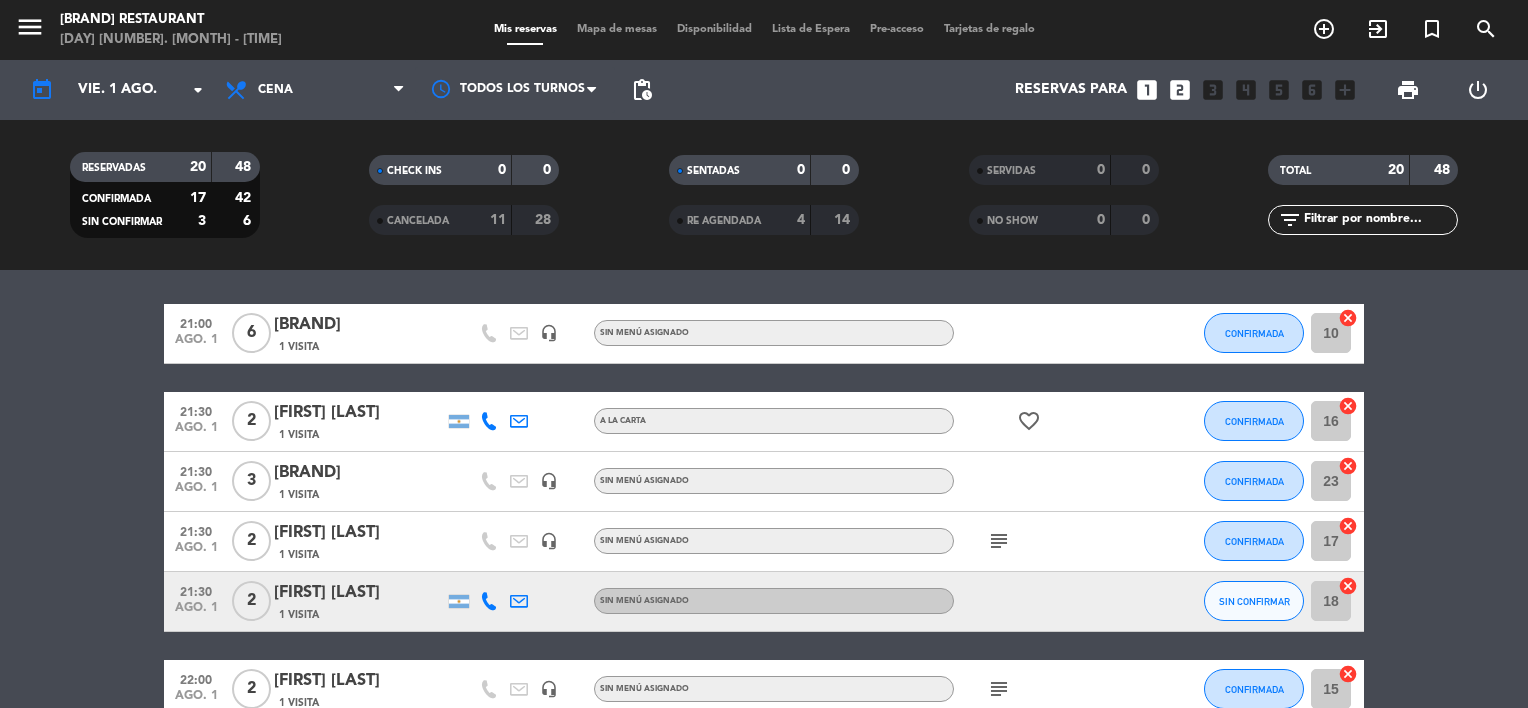 click on "[TIME]   ago. 1   6   [BRAND]   1 Visita   headset_mic  Sin menú asignado CONFIRMADA 10  cancel   [TIME]   ago. 1   2   [FIRST] [LAST]   1 Visita   A LA CARTA  favorite_border  CONFIRMADA 16  cancel   [TIME]   ago. 1   3   [BRAND]   1 Visita   headset_mic  Sin menú asignado CONFIRMADA 23  cancel   [TIME]   ago. 1   2   [FIRST] [LAST]   1 Visita   headset_mic  Sin menú asignado  subject  CONFIRMADA 17  cancel   [TIME]   ago. 1   2   [FIRST] [LAST]   1 Visita  Sin menú asignado SIN CONFIRMAR 18  cancel   [TIME]   ago. 1   2   [FIRST] [LAST]   1 Visita   headset_mic  Sin menú asignado  subject  CONFIRMADA 15  cancel   [TIME]   ago. 1   2   [FIRST] [LAST]   1 Visita   A LA CARTA  card_giftcard  CONFIRMADA 13  cancel   [TIME]   ago. 1   2   [FIRST] [LAST]   1 Visita   A LA CARTA CONFIRMADA 14  cancel" 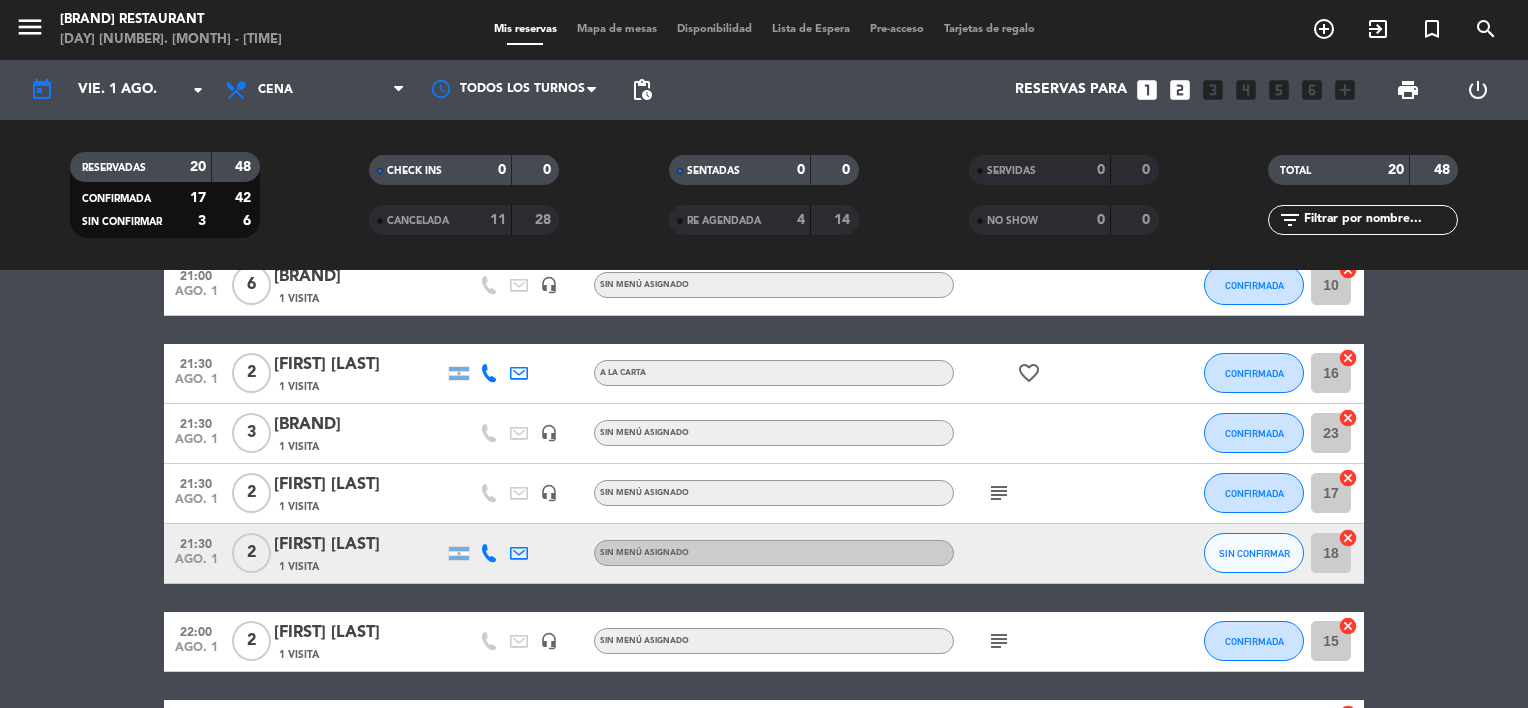 scroll, scrollTop: 1190, scrollLeft: 0, axis: vertical 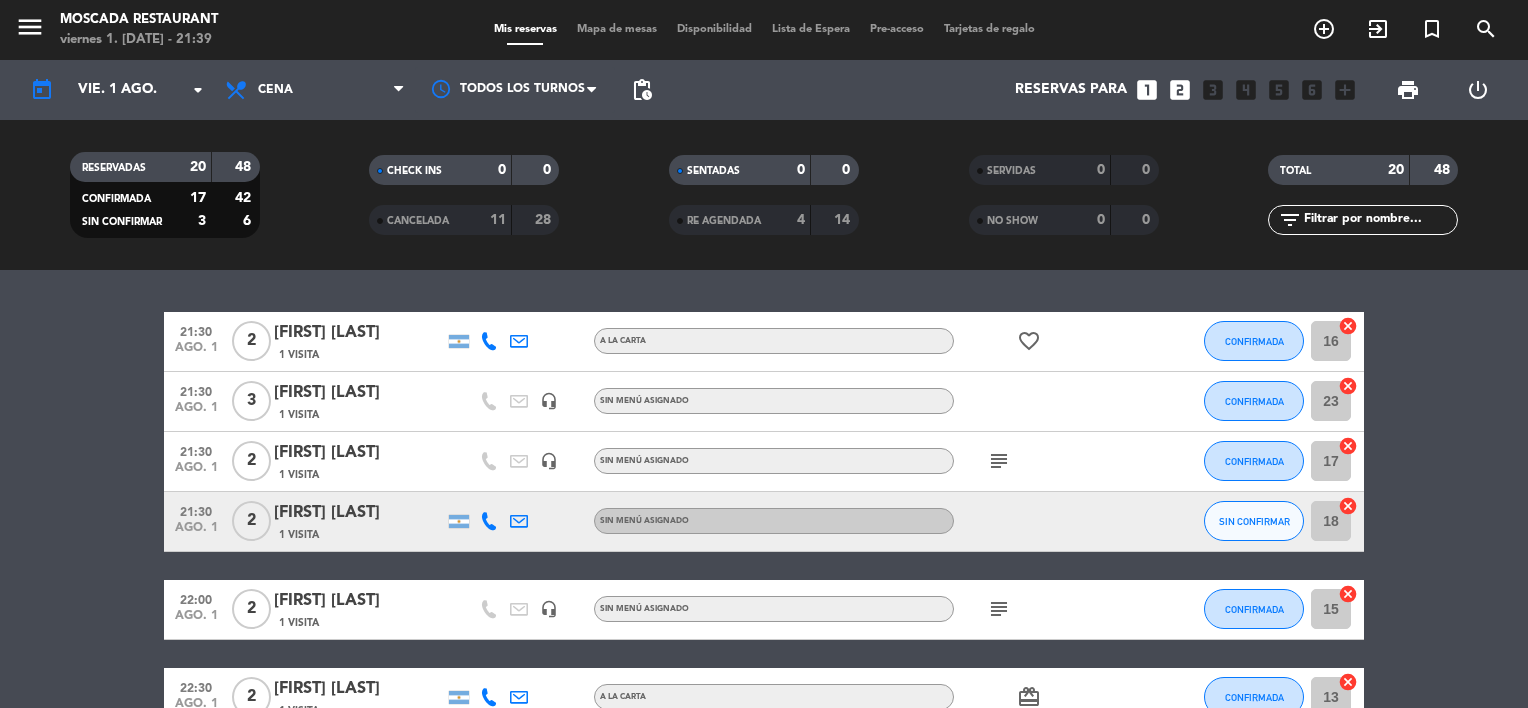 click on "today    vie. 1 ago. arrow_drop_down" 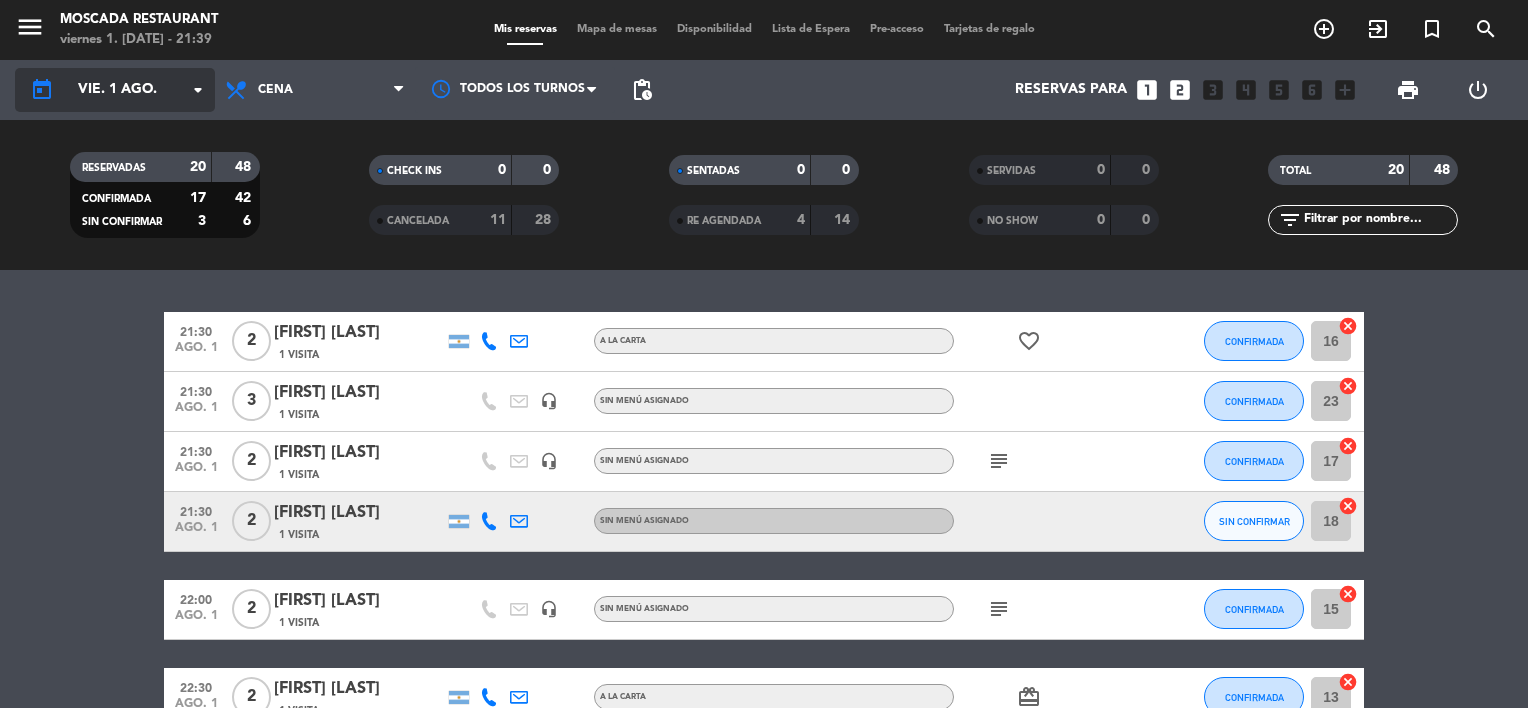 click on "vie. 1 ago." 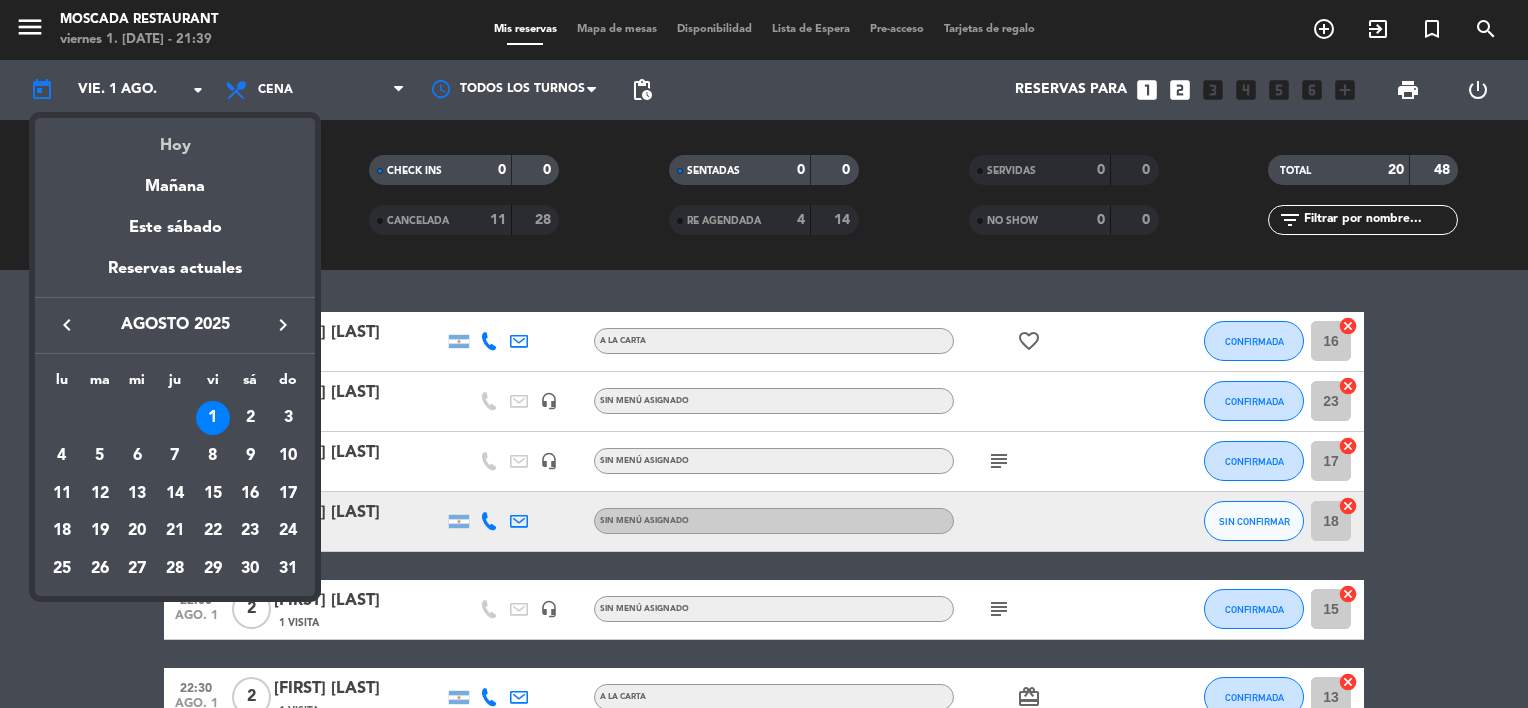 click on "Hoy" at bounding box center (175, 138) 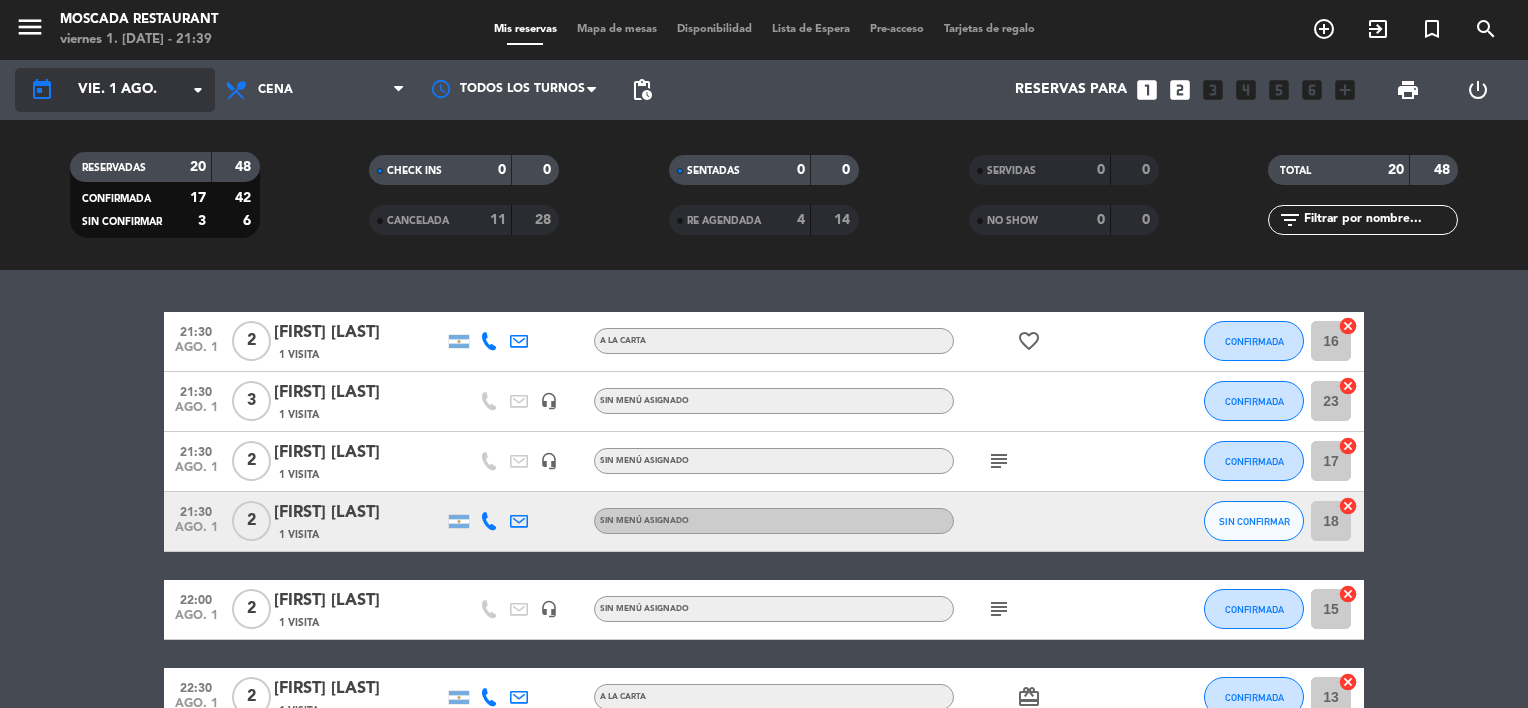 click on "vie. 1 ago." 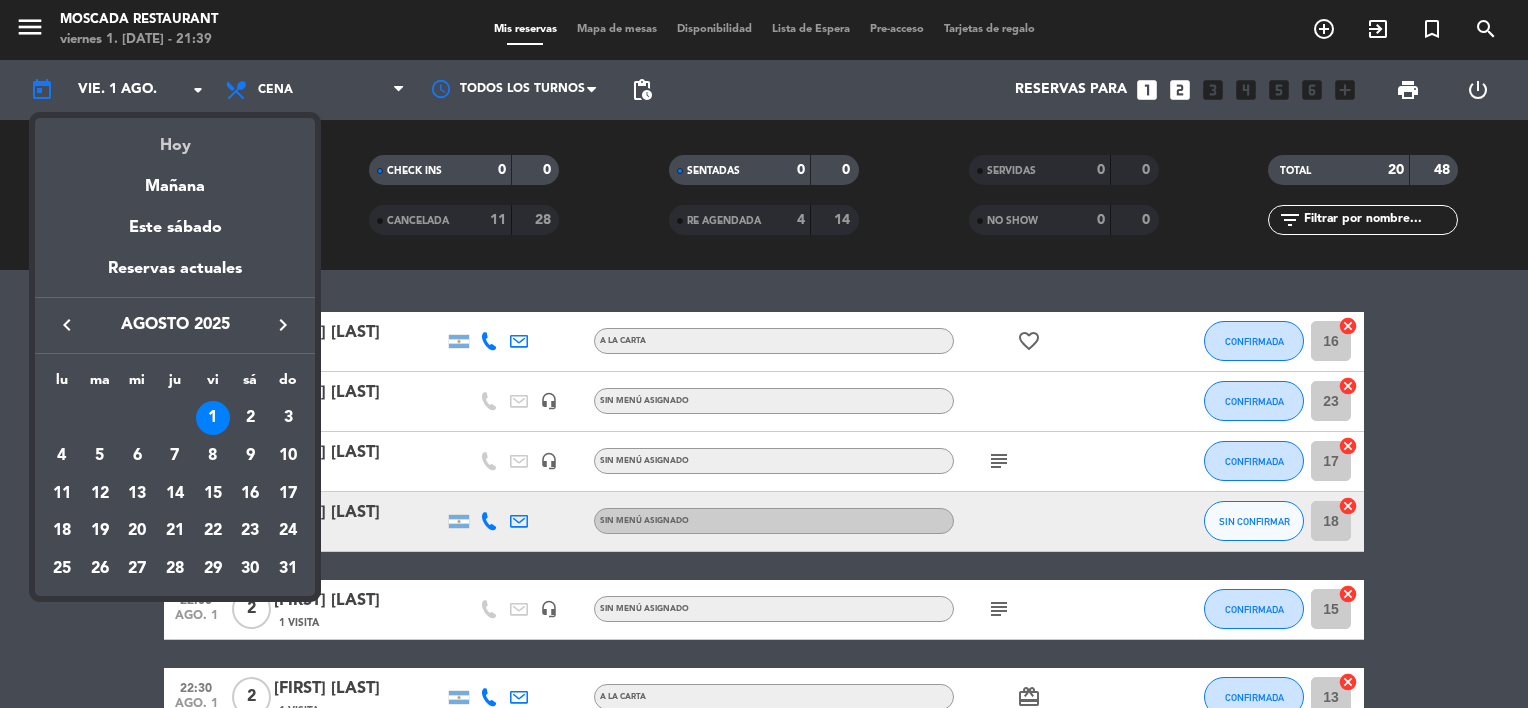 click on "Hoy" at bounding box center [175, 138] 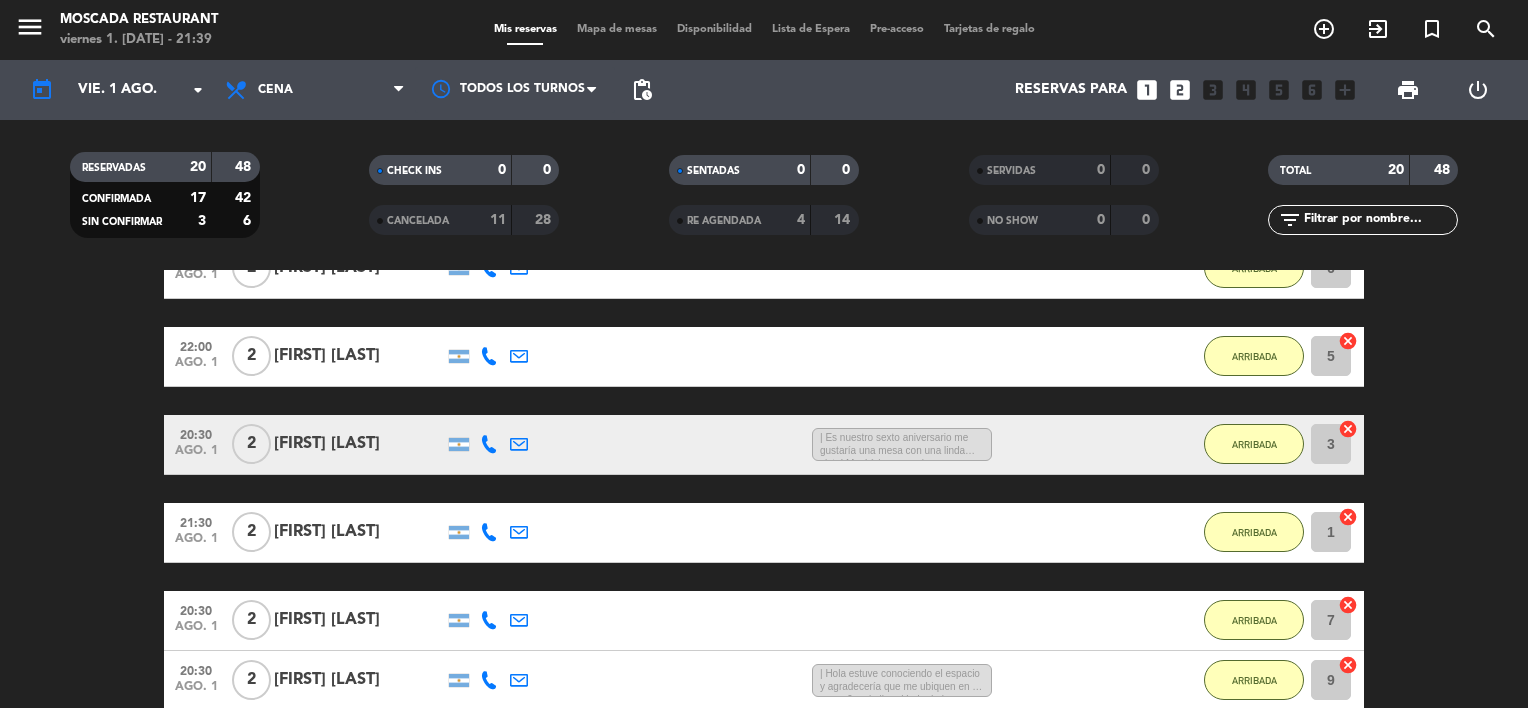 scroll, scrollTop: 392, scrollLeft: 0, axis: vertical 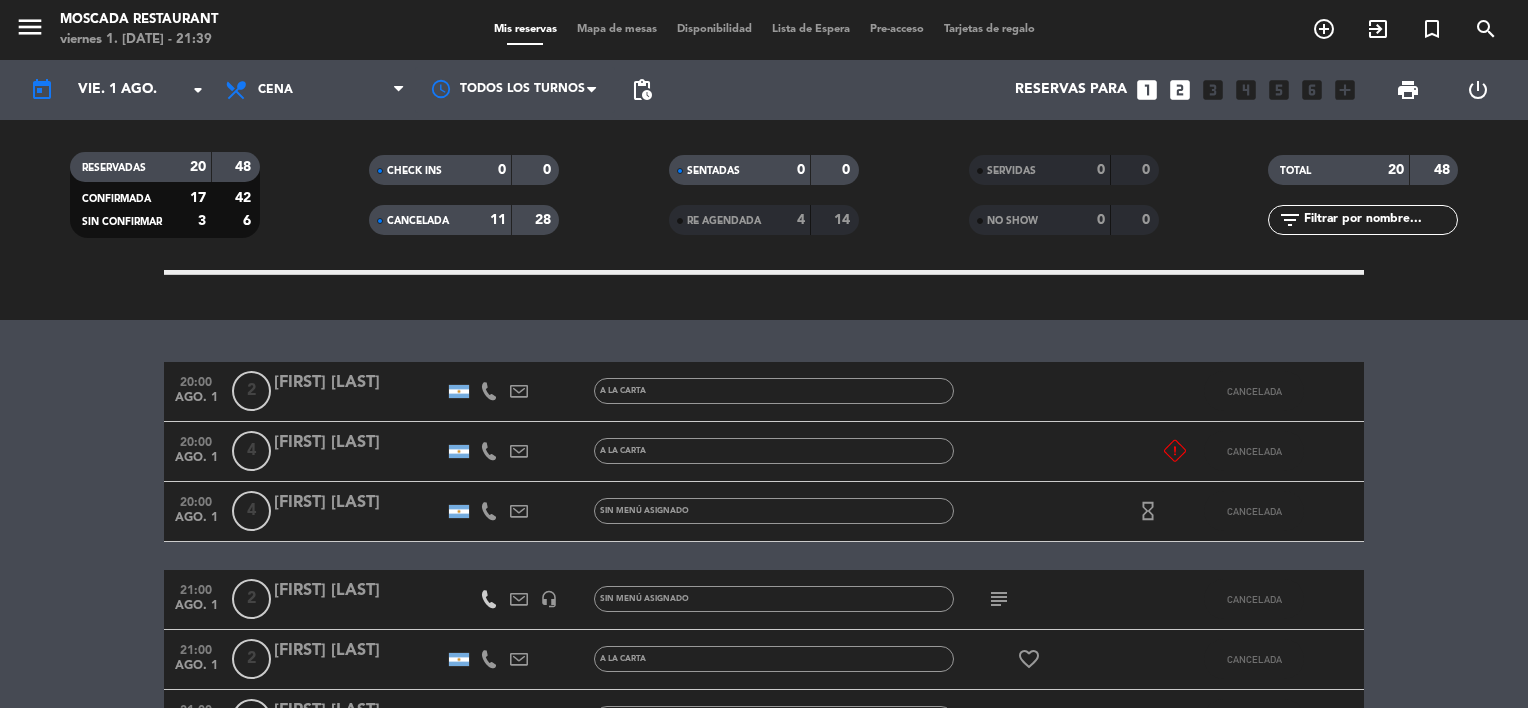 click on "[FIRST] [LAST]" 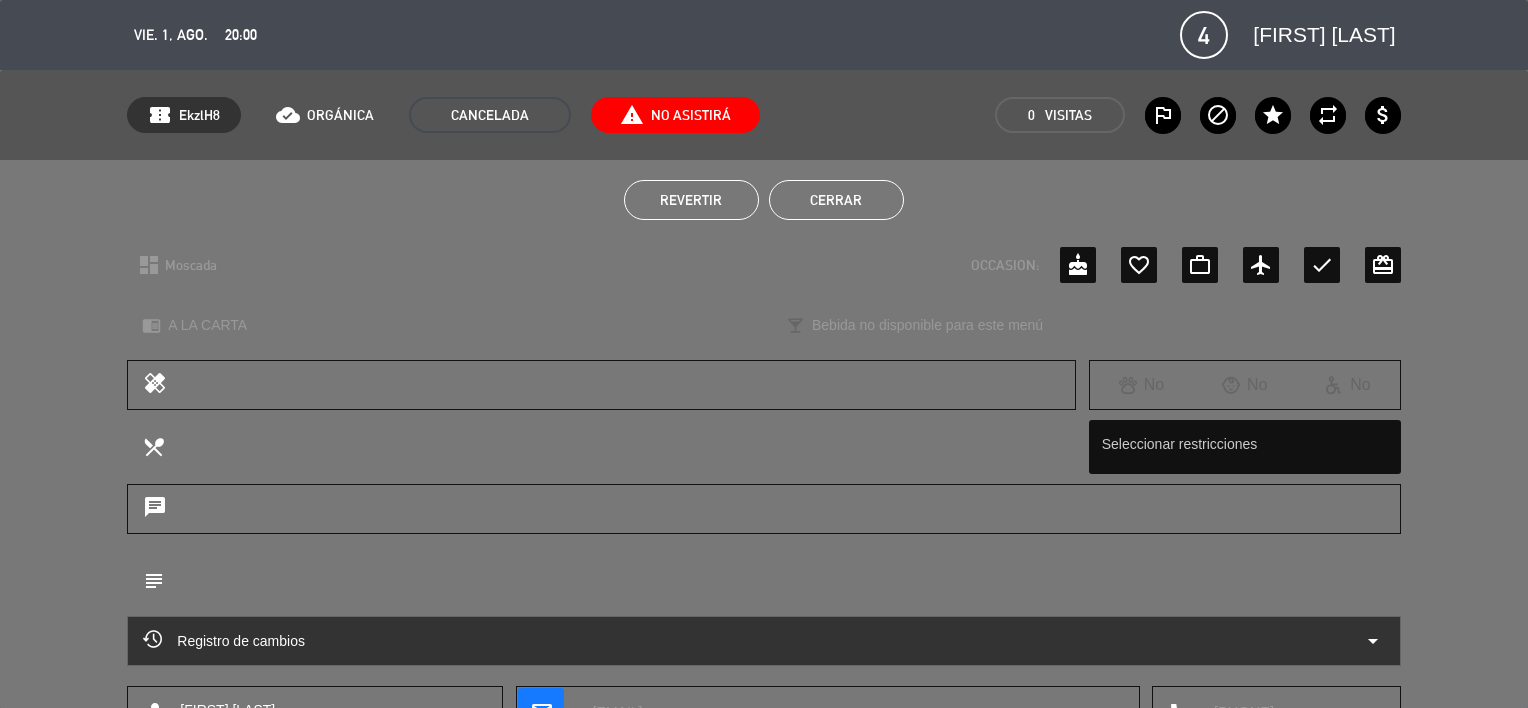 click on "report_problem  No Asistirá" 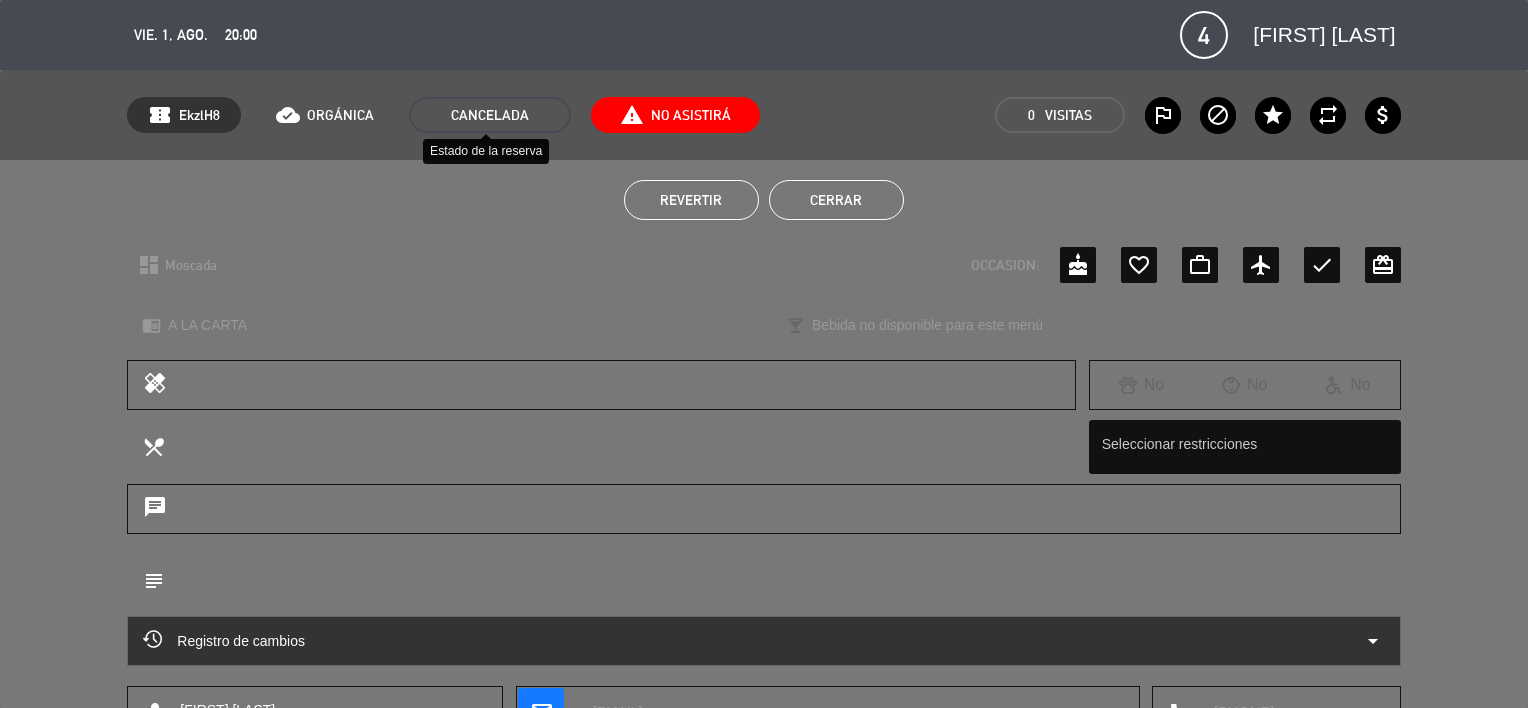 click on "CANCELADA" 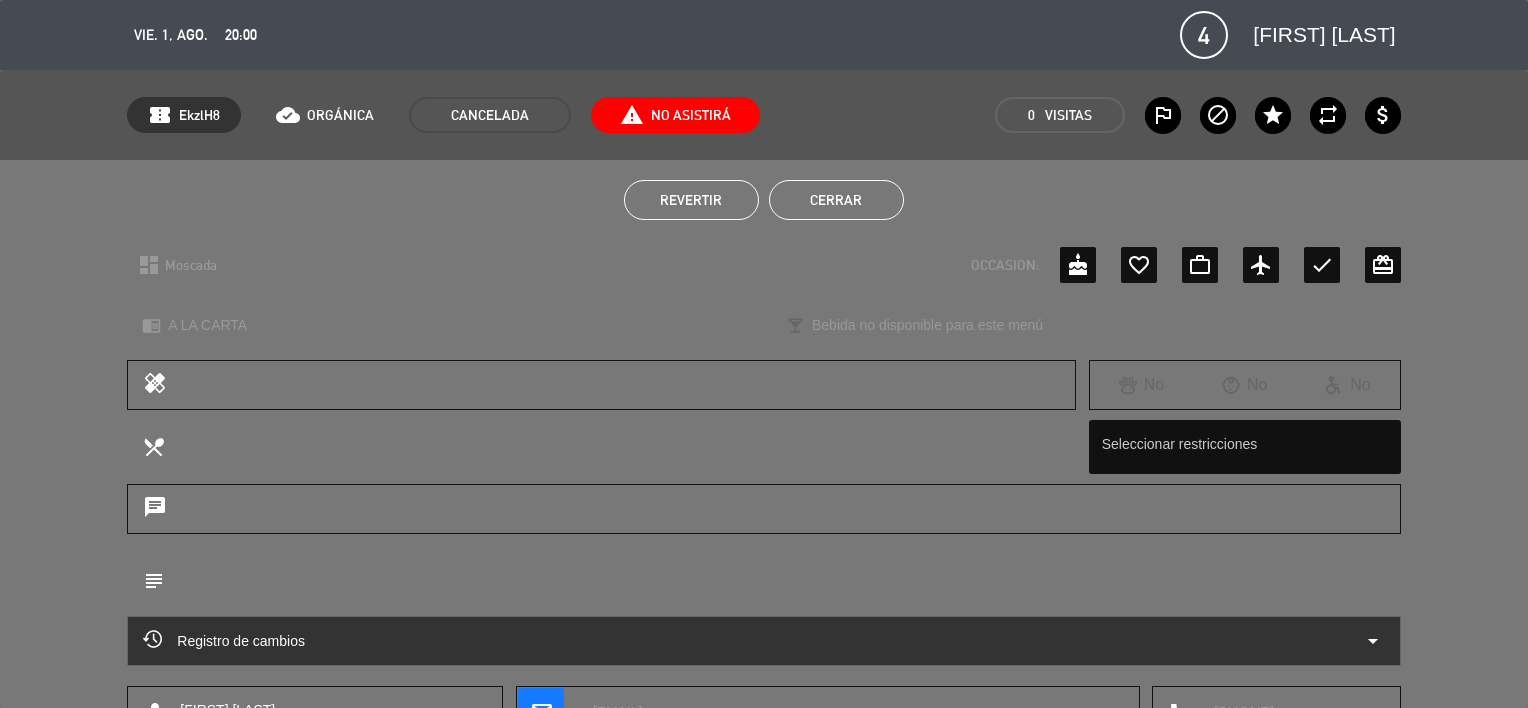 click on "Cerrar" 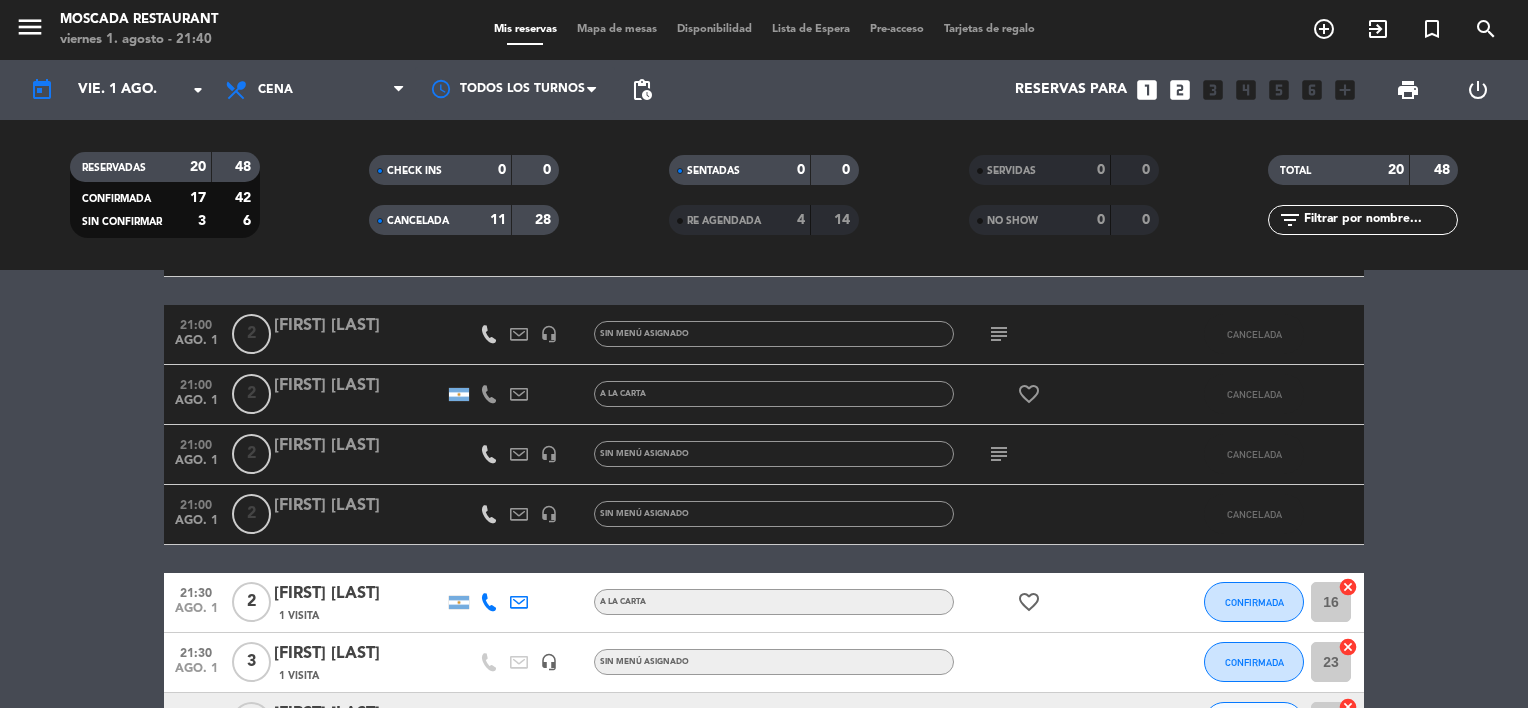 scroll, scrollTop: 1600, scrollLeft: 0, axis: vertical 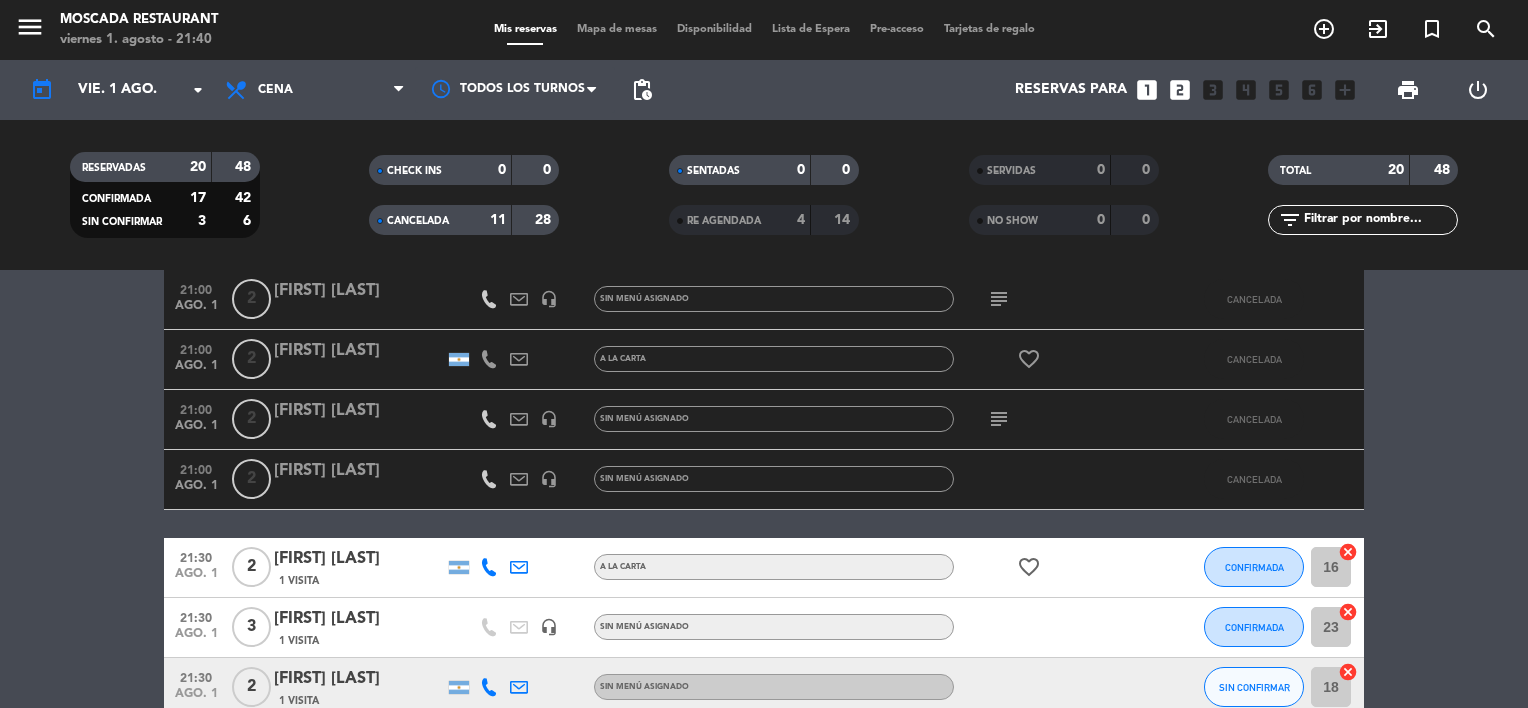 click on "subject" 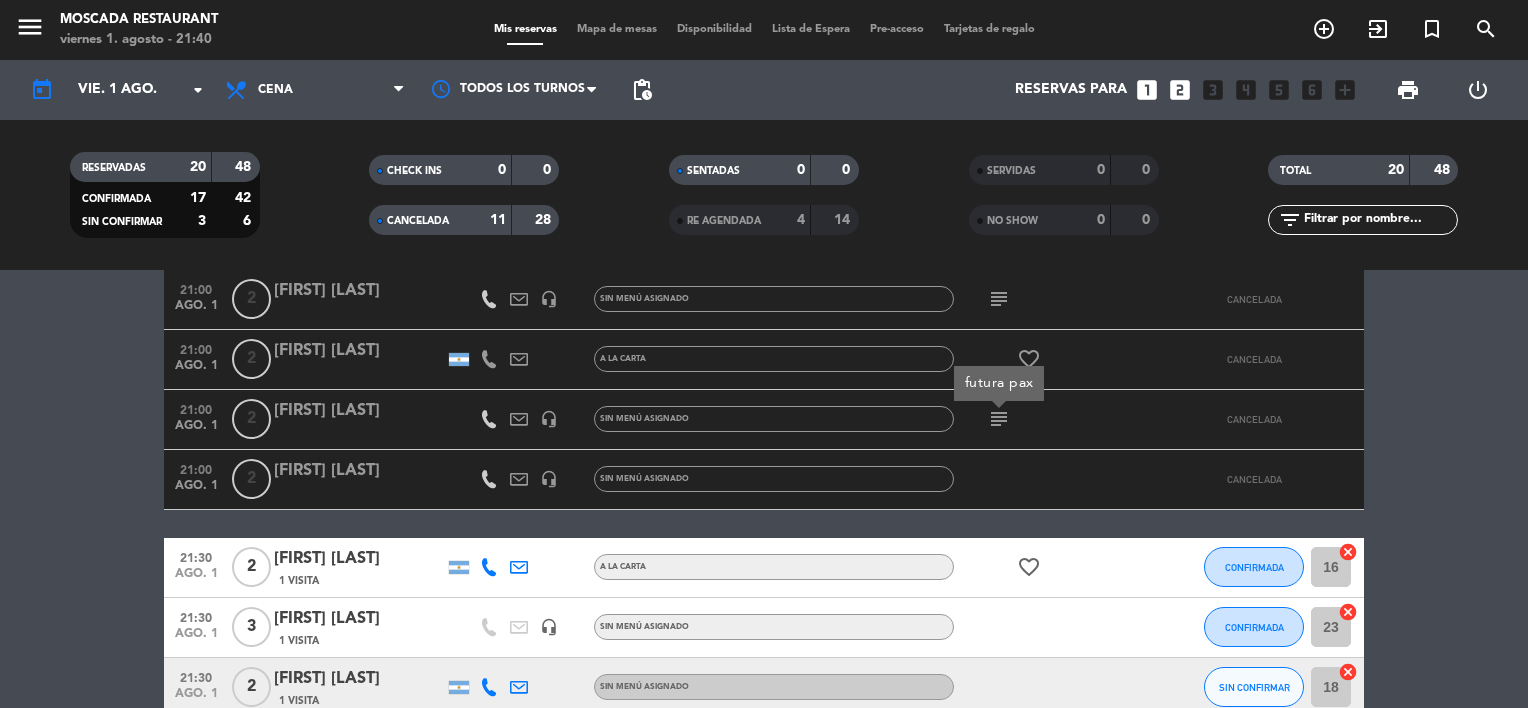 click on "subject" 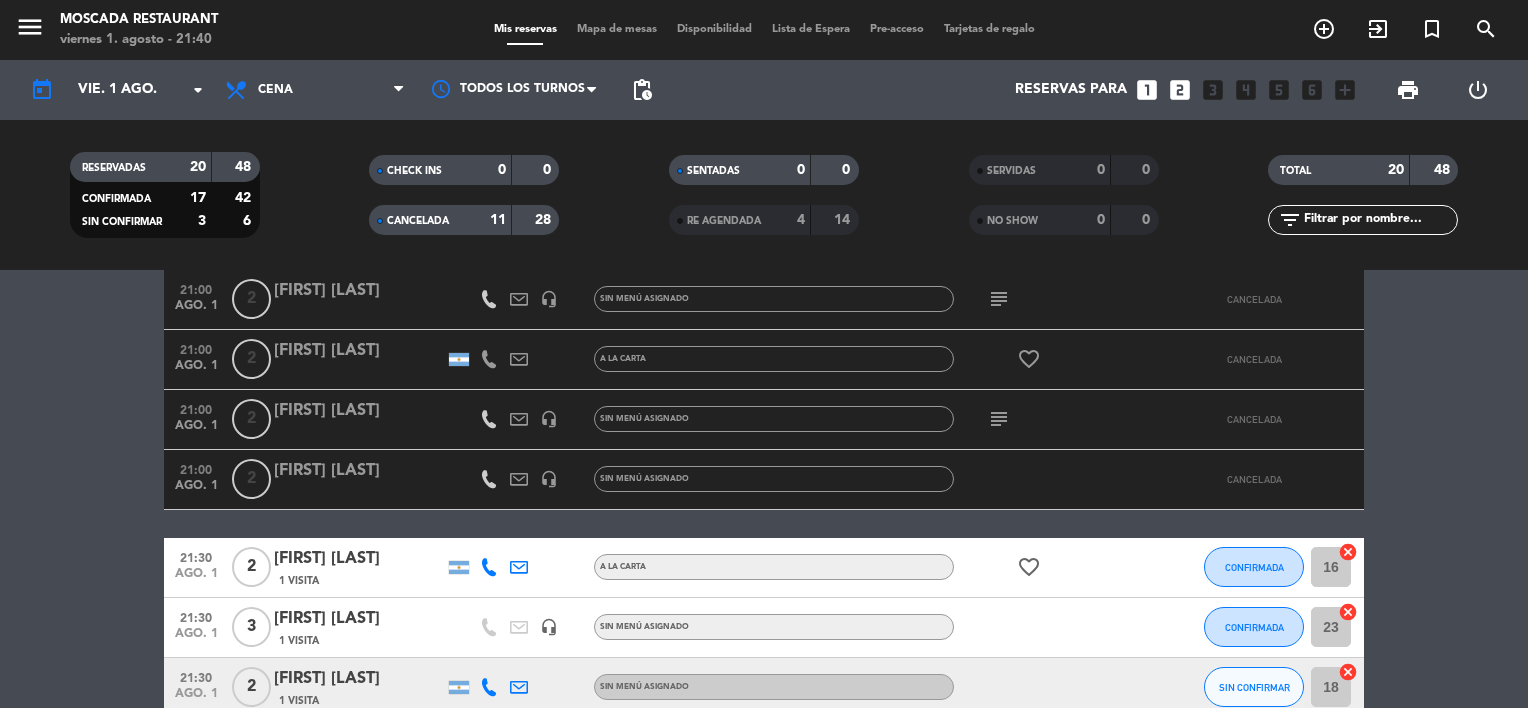 click 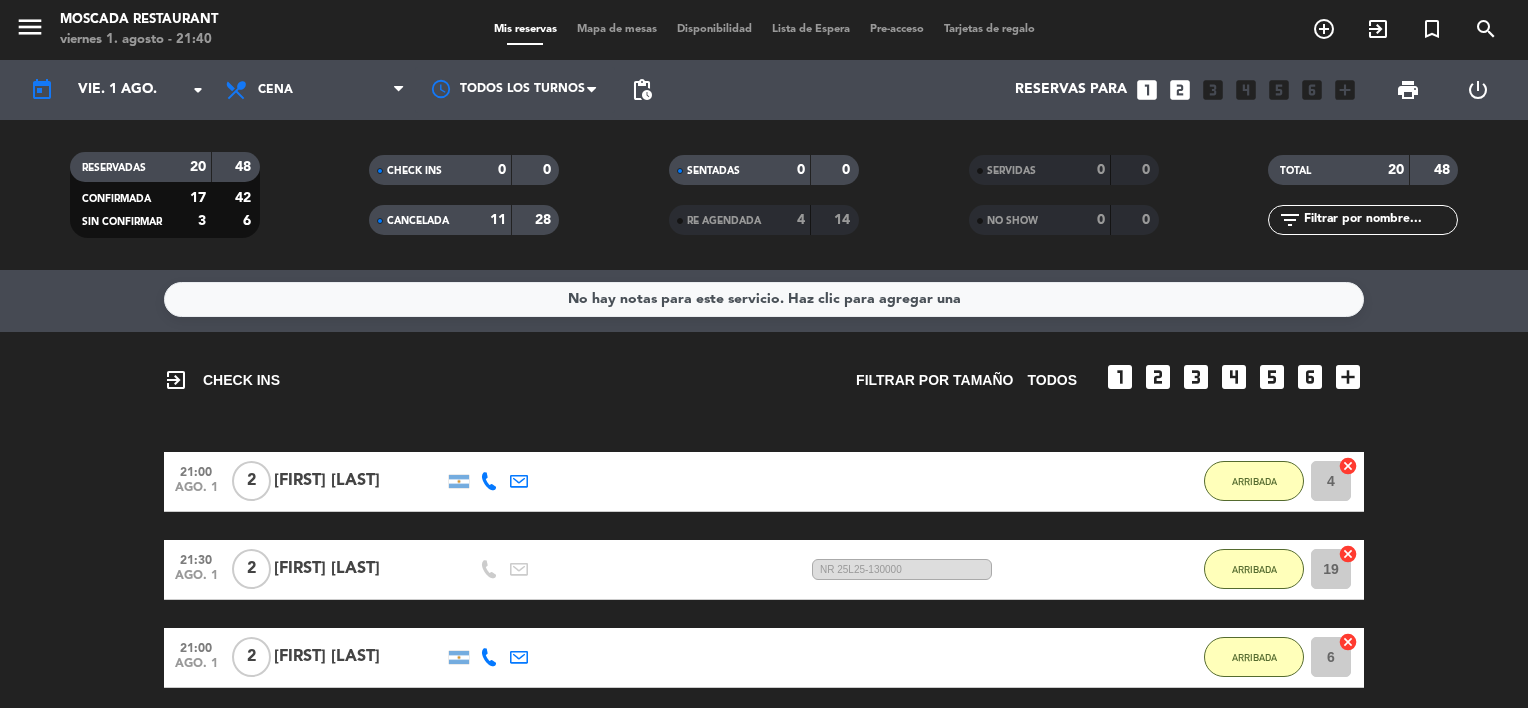 scroll, scrollTop: 0, scrollLeft: 0, axis: both 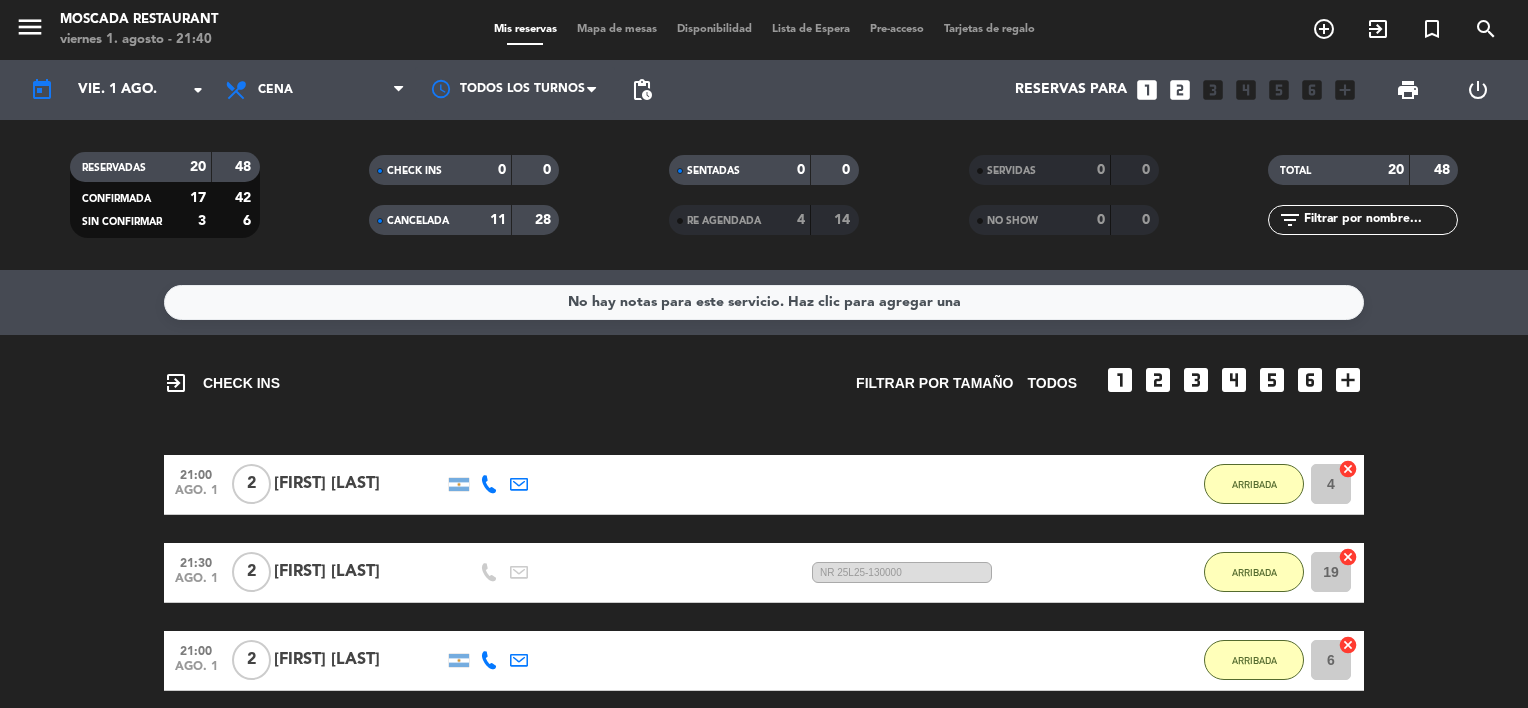 click on "11" 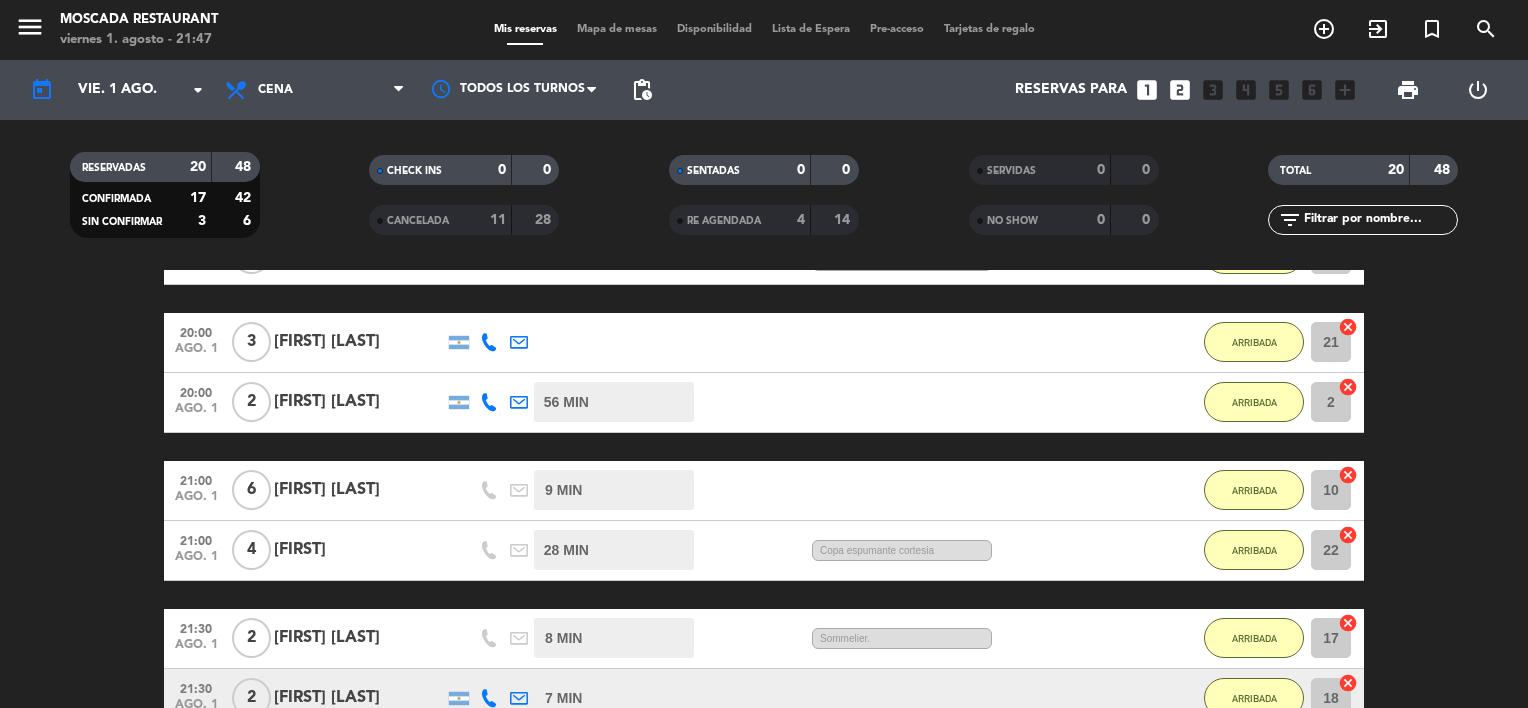 scroll, scrollTop: 1000, scrollLeft: 0, axis: vertical 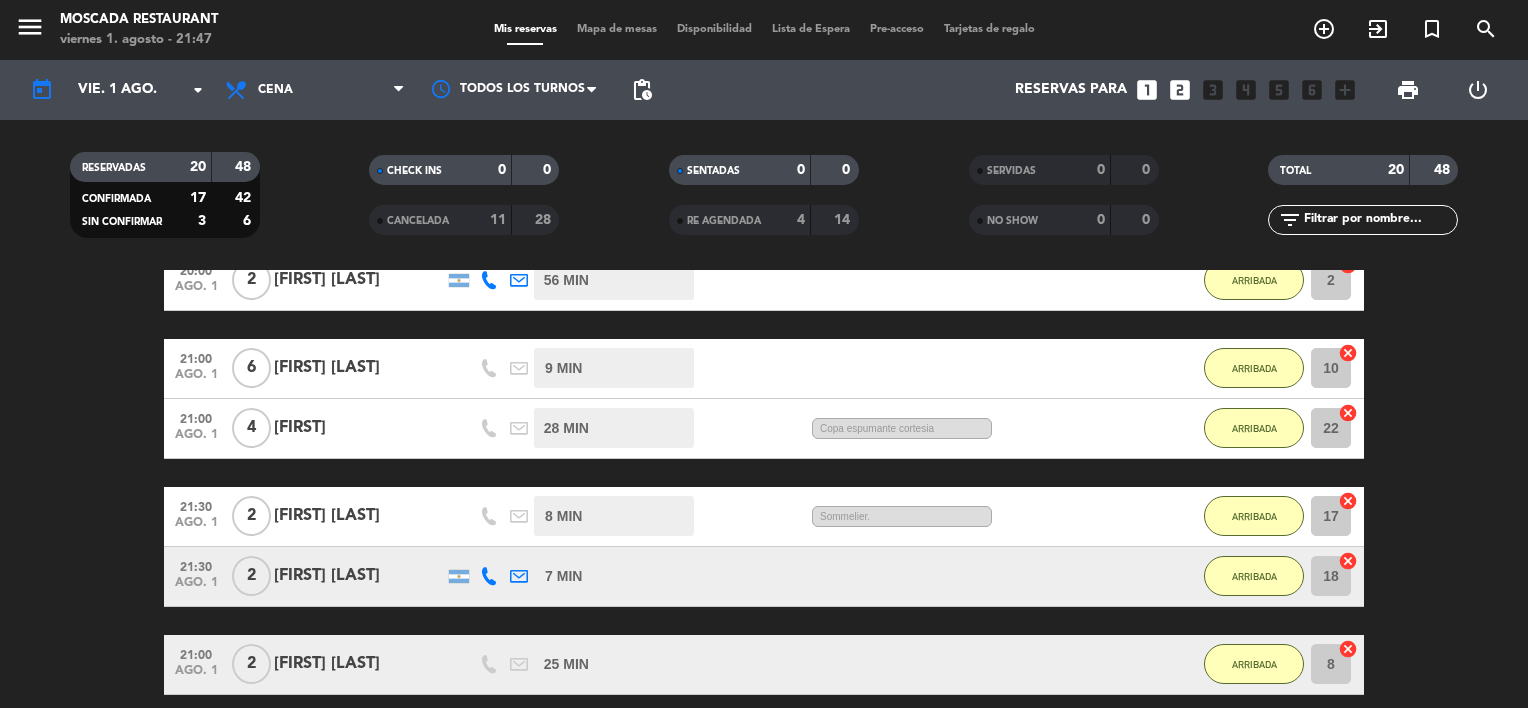 click on "Mapa de mesas" at bounding box center (617, 29) 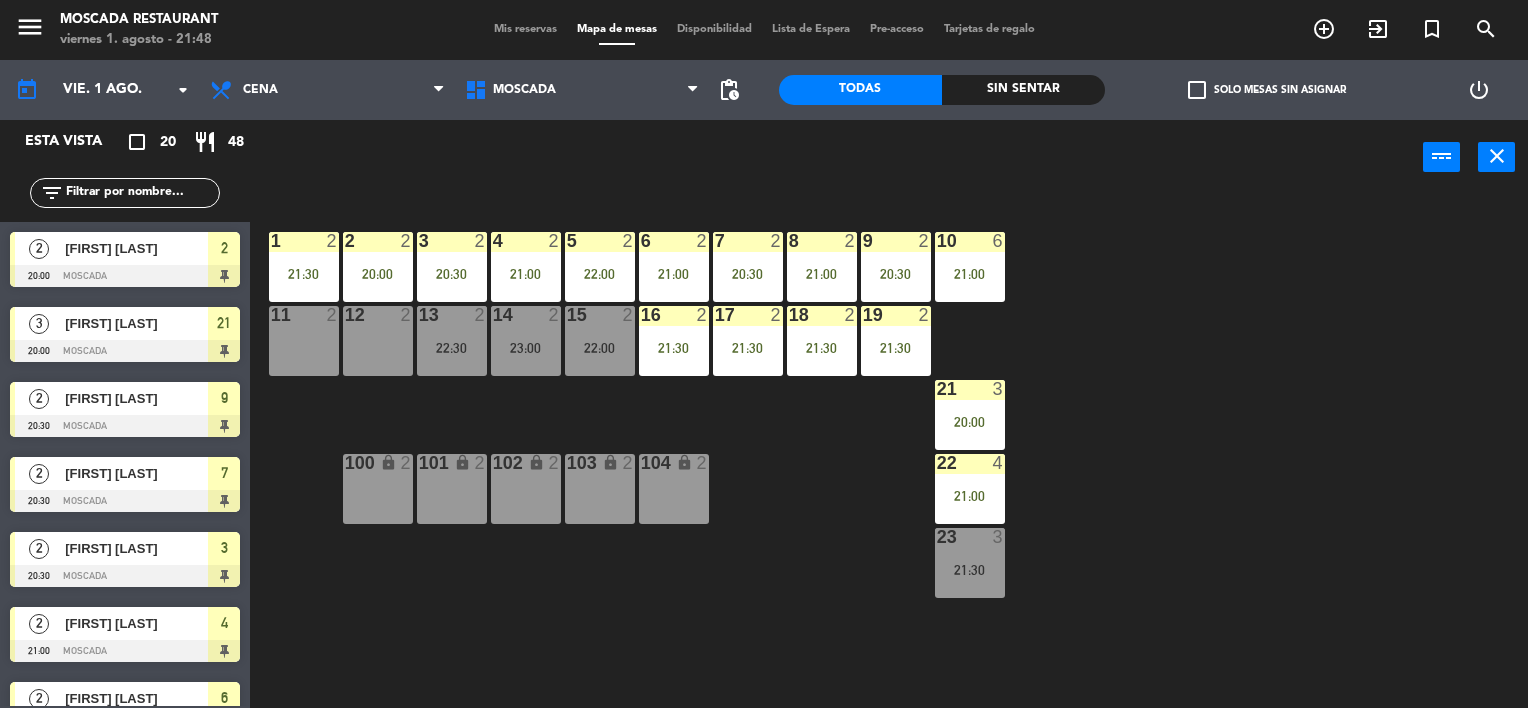 click on "12  2" at bounding box center [378, 341] 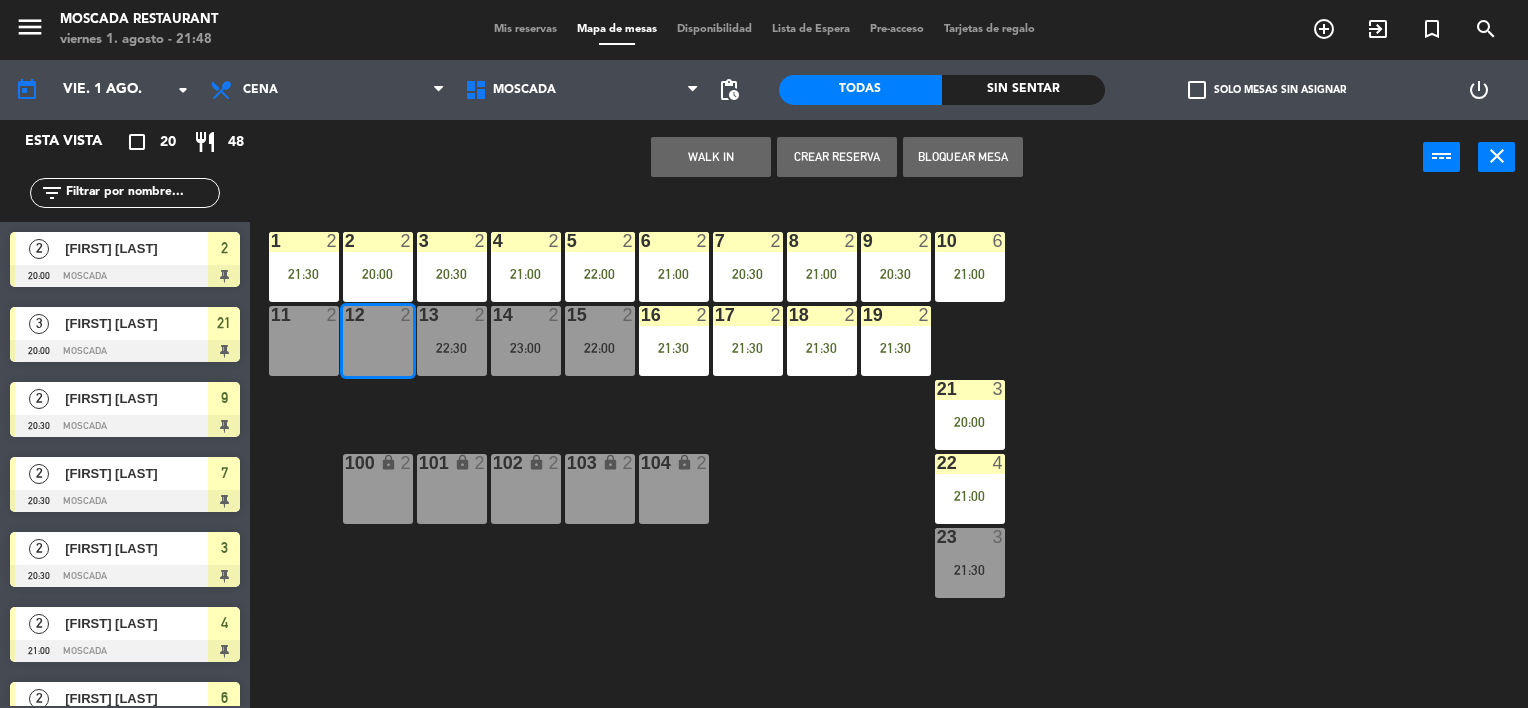 click on "WALK IN" at bounding box center (711, 157) 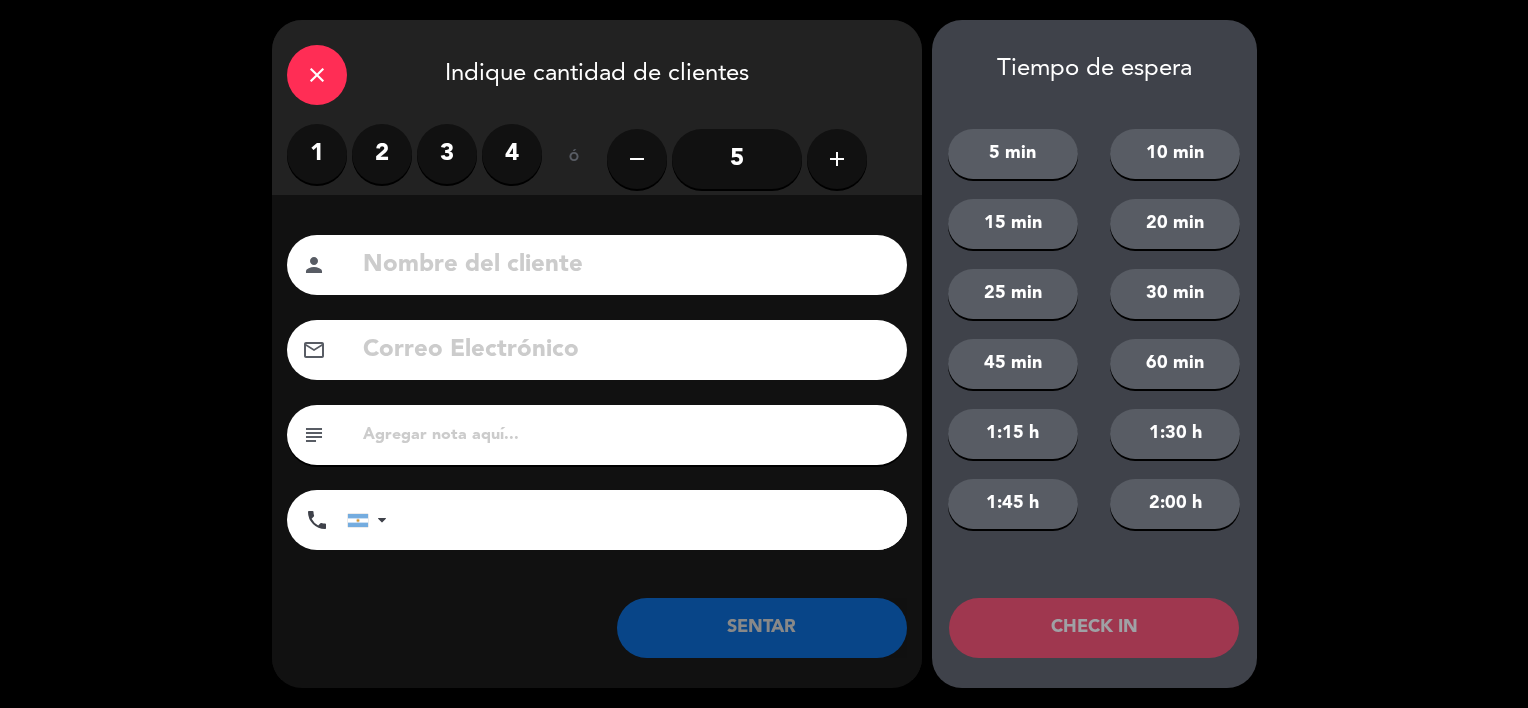 click on "2" at bounding box center [382, 154] 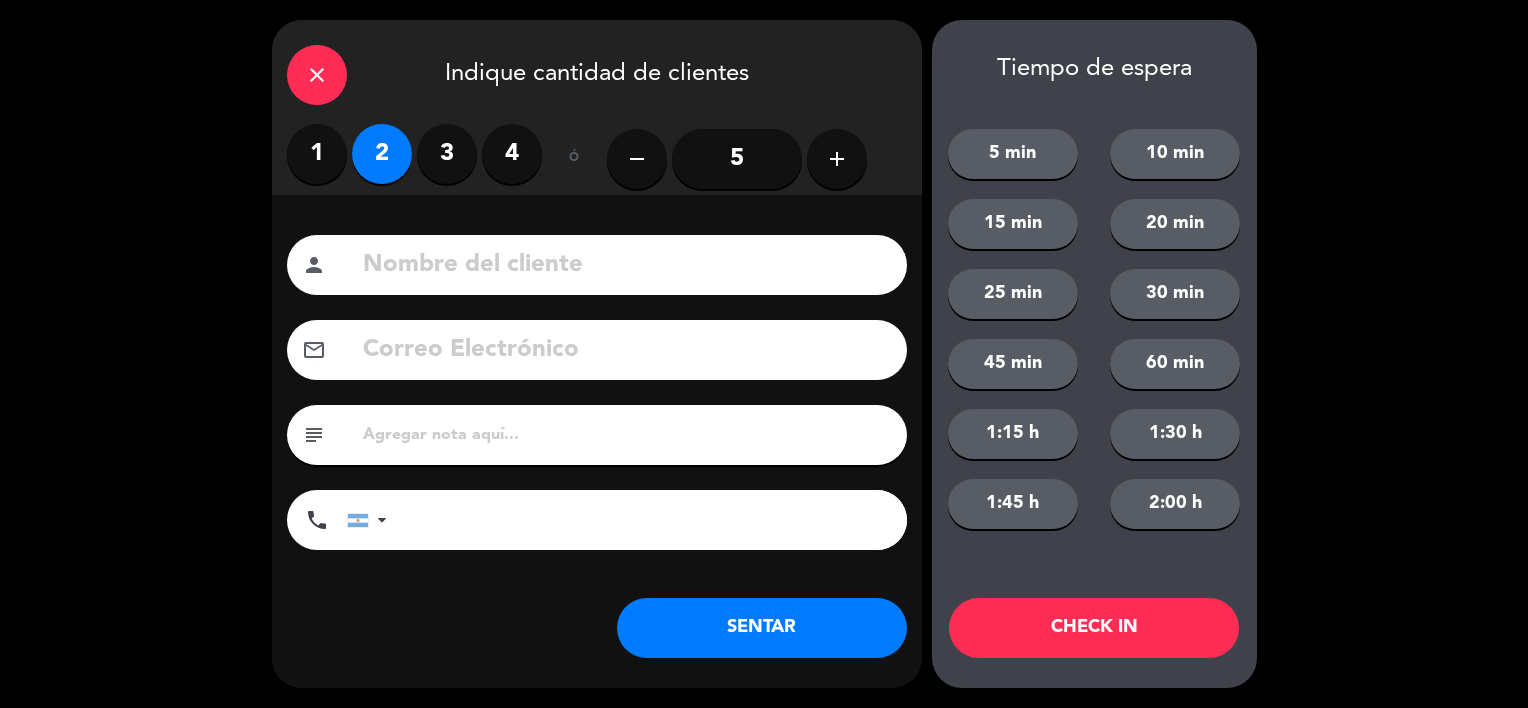 click on "SENTAR" 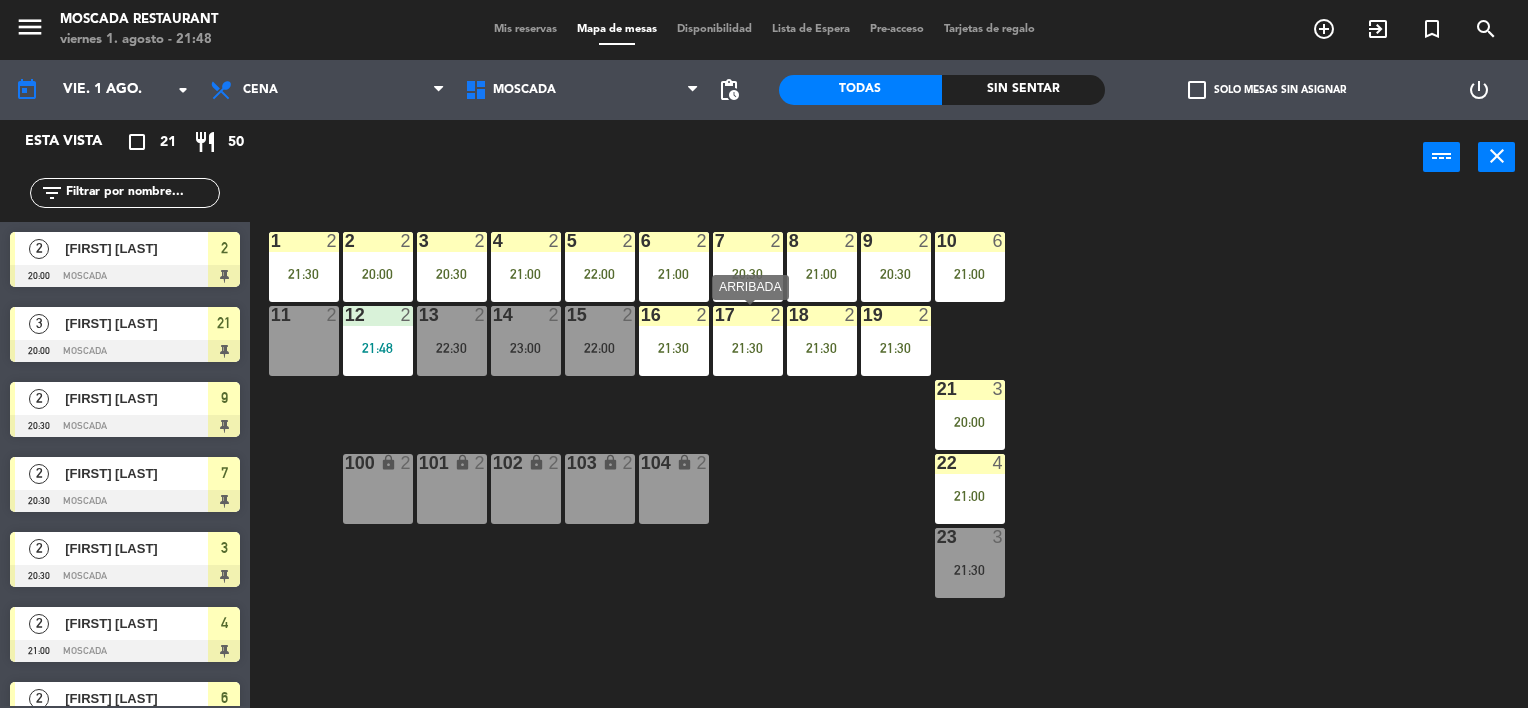 click on "21:30" at bounding box center (748, 348) 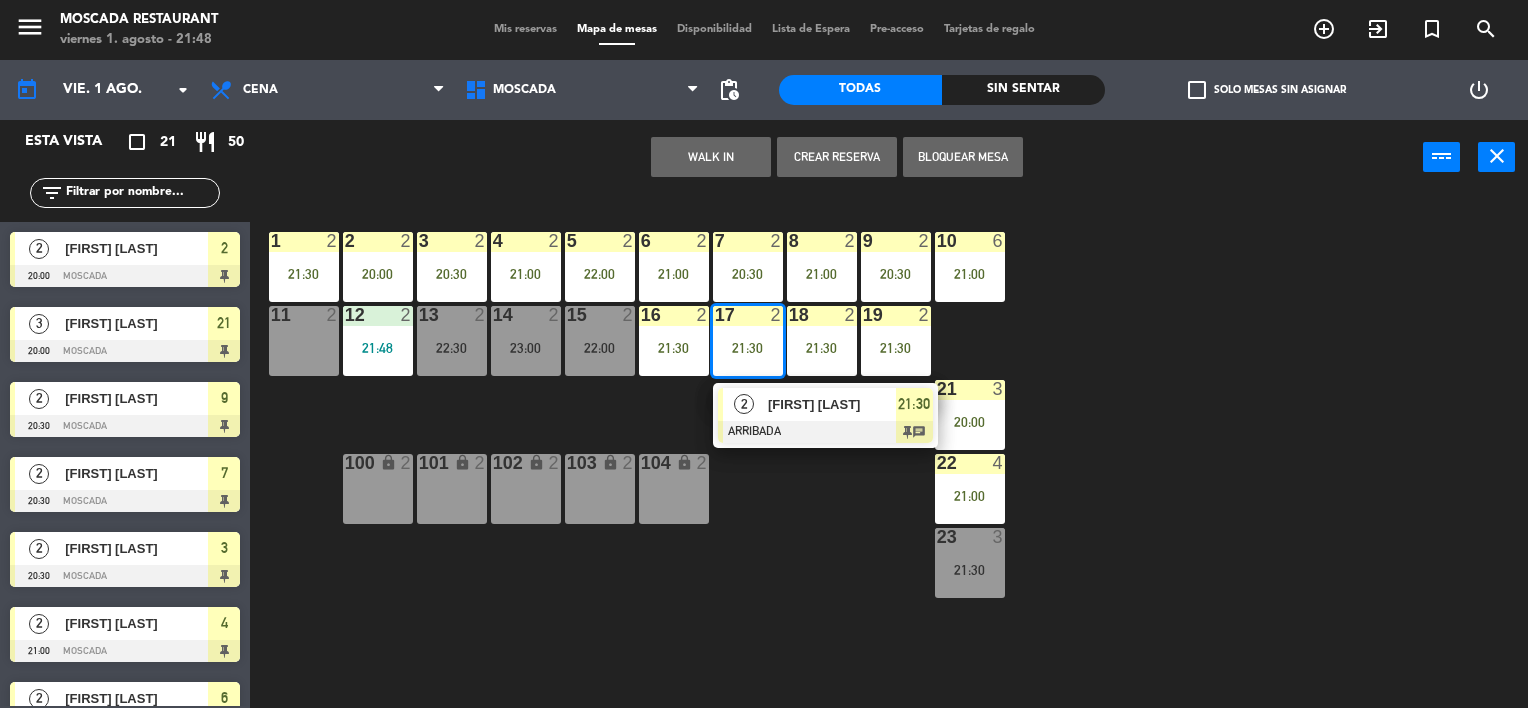 click on "1  2   21:30  2  2   20:00  3  2   20:30  4  2   21:00  5  2   22:00  8  2   21:00  6  2   21:00  7  2   20:30  9  2   20:30  10  6   21:00  11  2  12  2   21:48  13  2   22:30  14  2   23:00  15  2   22:00  16  2   21:30  17  2   21:30   2   [FIRST] [LAST]   ARRIBADA  21:30 chat 18  2   21:30  19  2   21:30  21  3   20:00  22  4   21:00  100 lock  2  101 lock  2  102 lock  2  103 lock  2  104 lock  2  23  3   21:30" 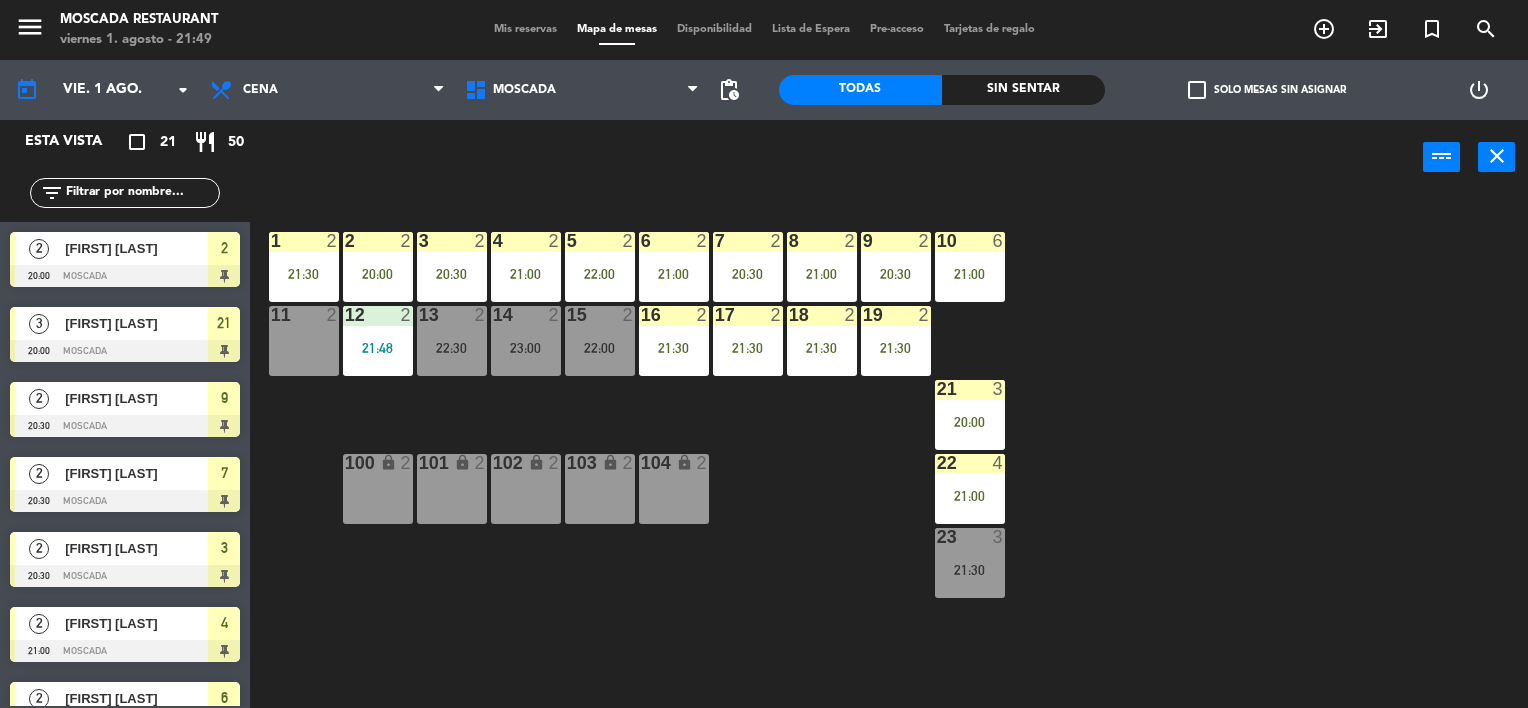 click on "power_input close" at bounding box center (836, 158) 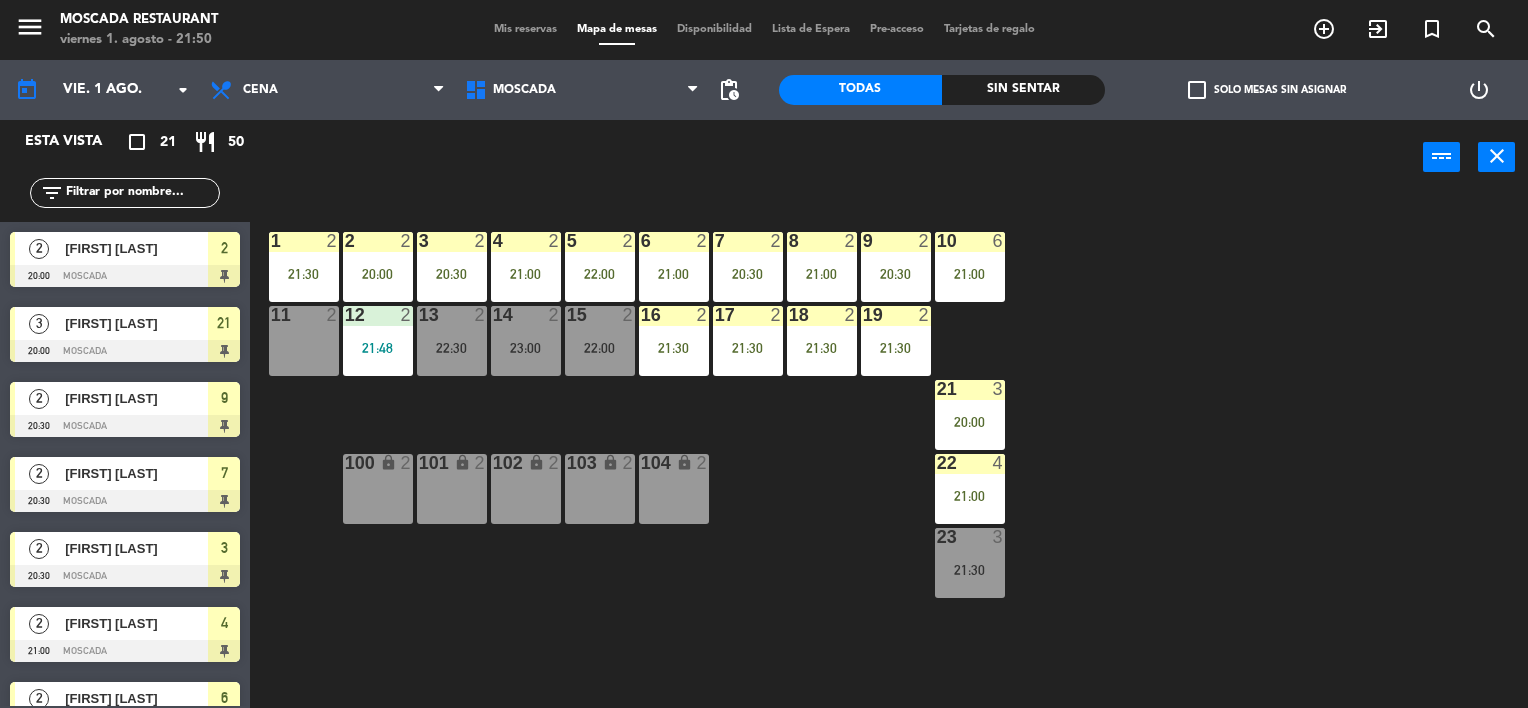 click on "menu  Moscada Restaurant   viernes 1. [DATE] - 21:50   Mis reservas   Mapa de mesas   Disponibilidad   Lista de Espera   Pre-acceso   Tarjetas de regalo  add_circle_outline exit_to_app turned_in_not search" 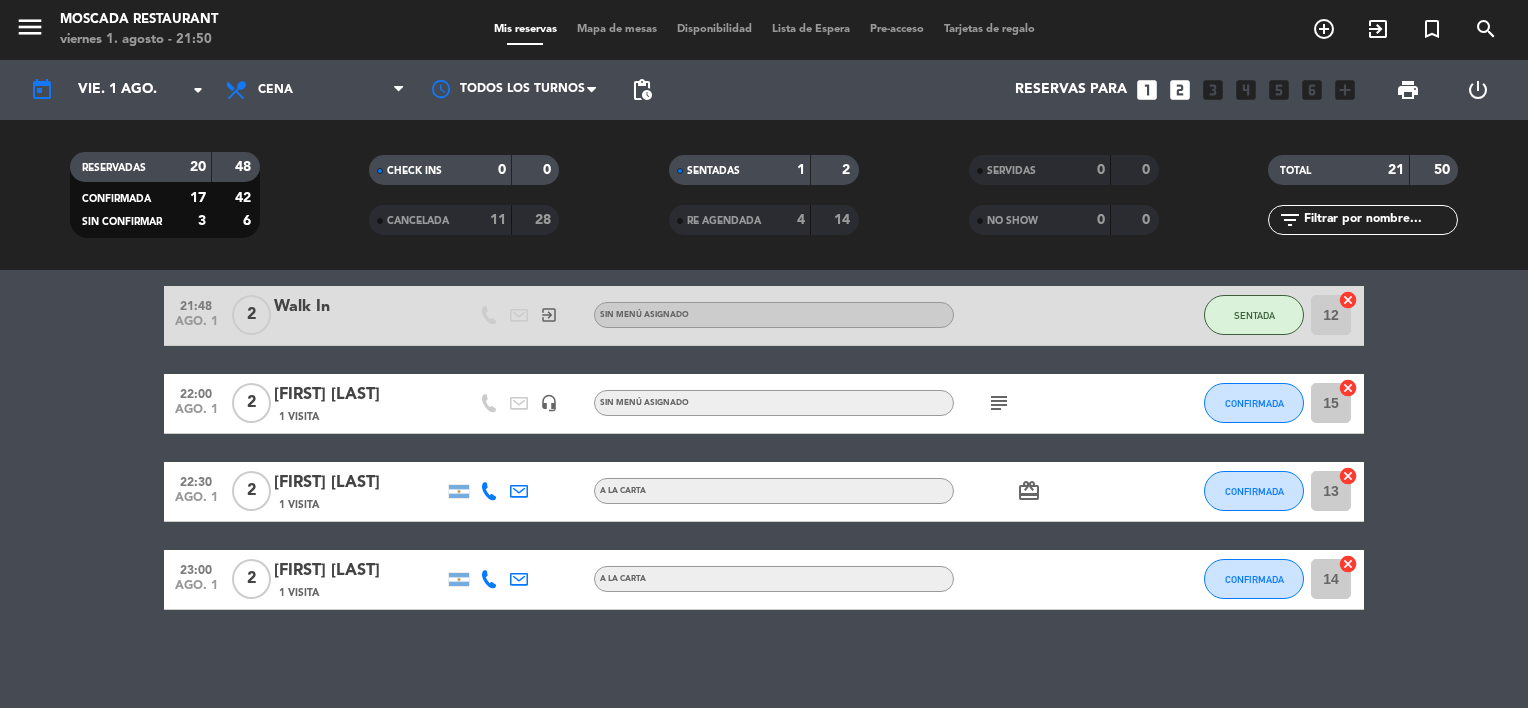 scroll, scrollTop: 1585, scrollLeft: 0, axis: vertical 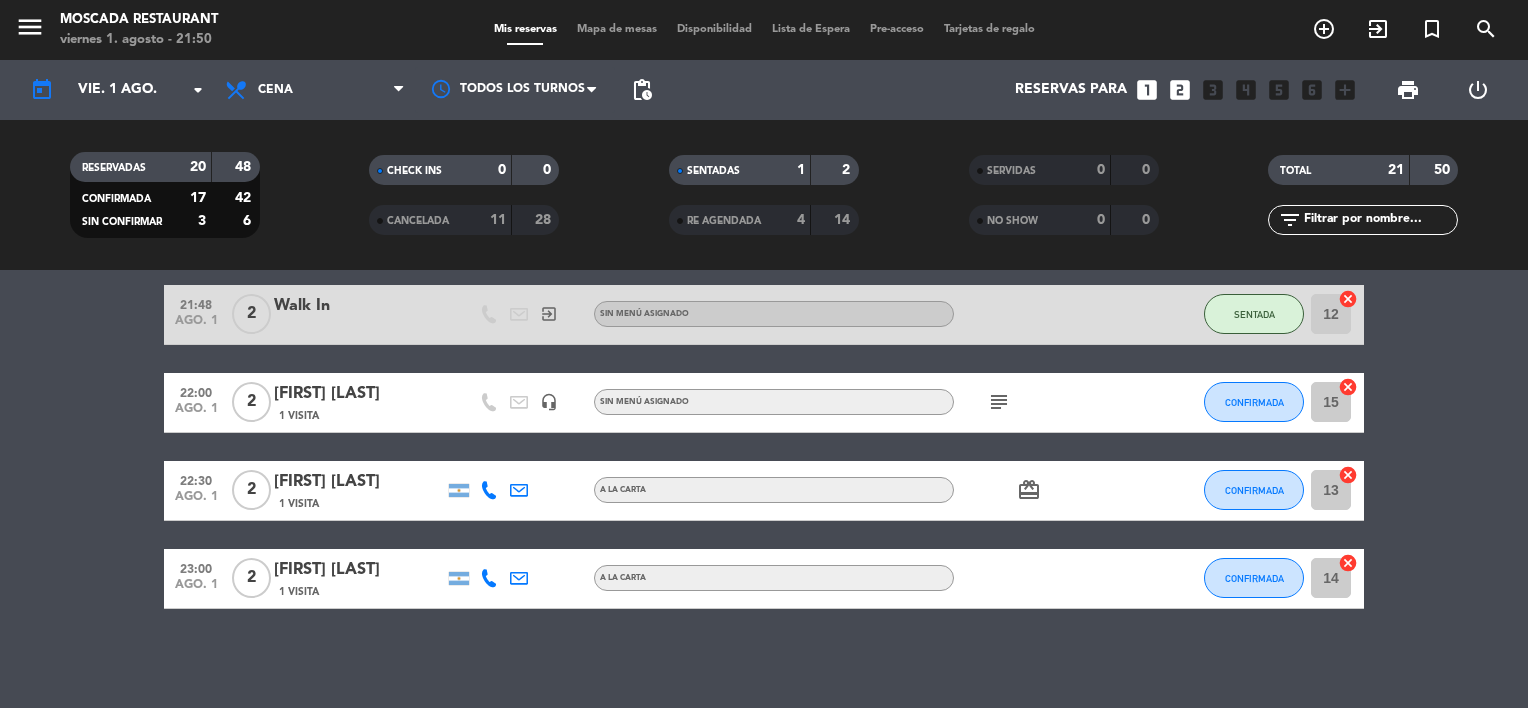 click on "subject" 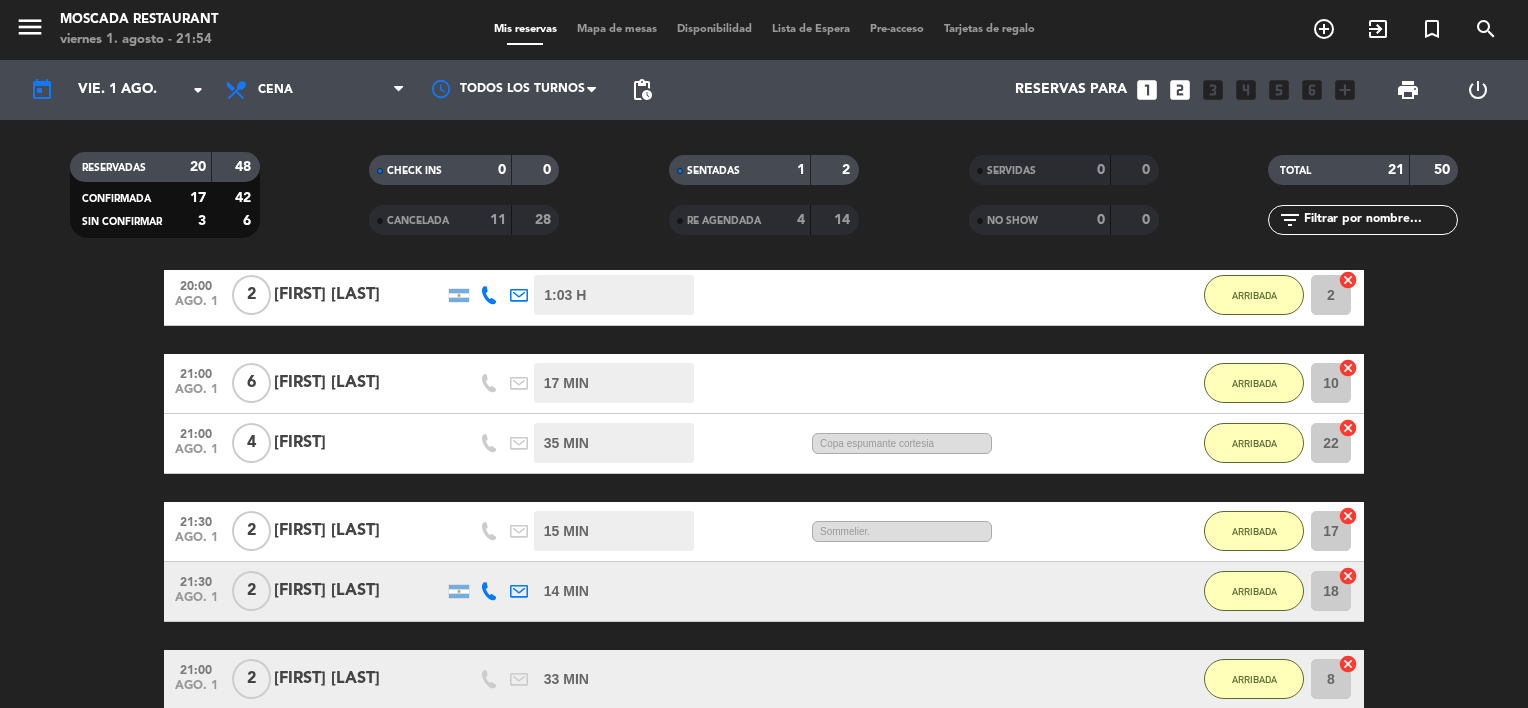 scroll, scrollTop: 1585, scrollLeft: 0, axis: vertical 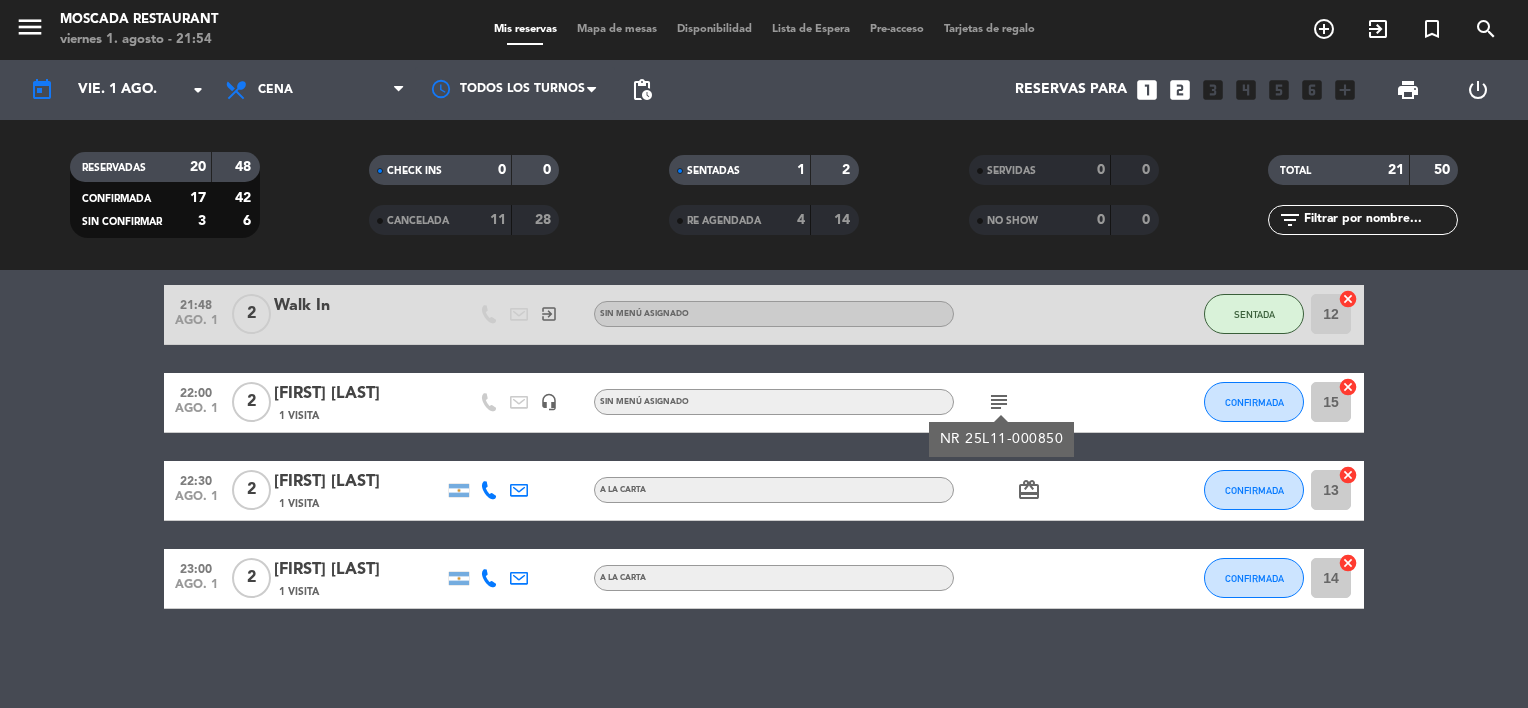 click on "Mapa de mesas" at bounding box center [617, 29] 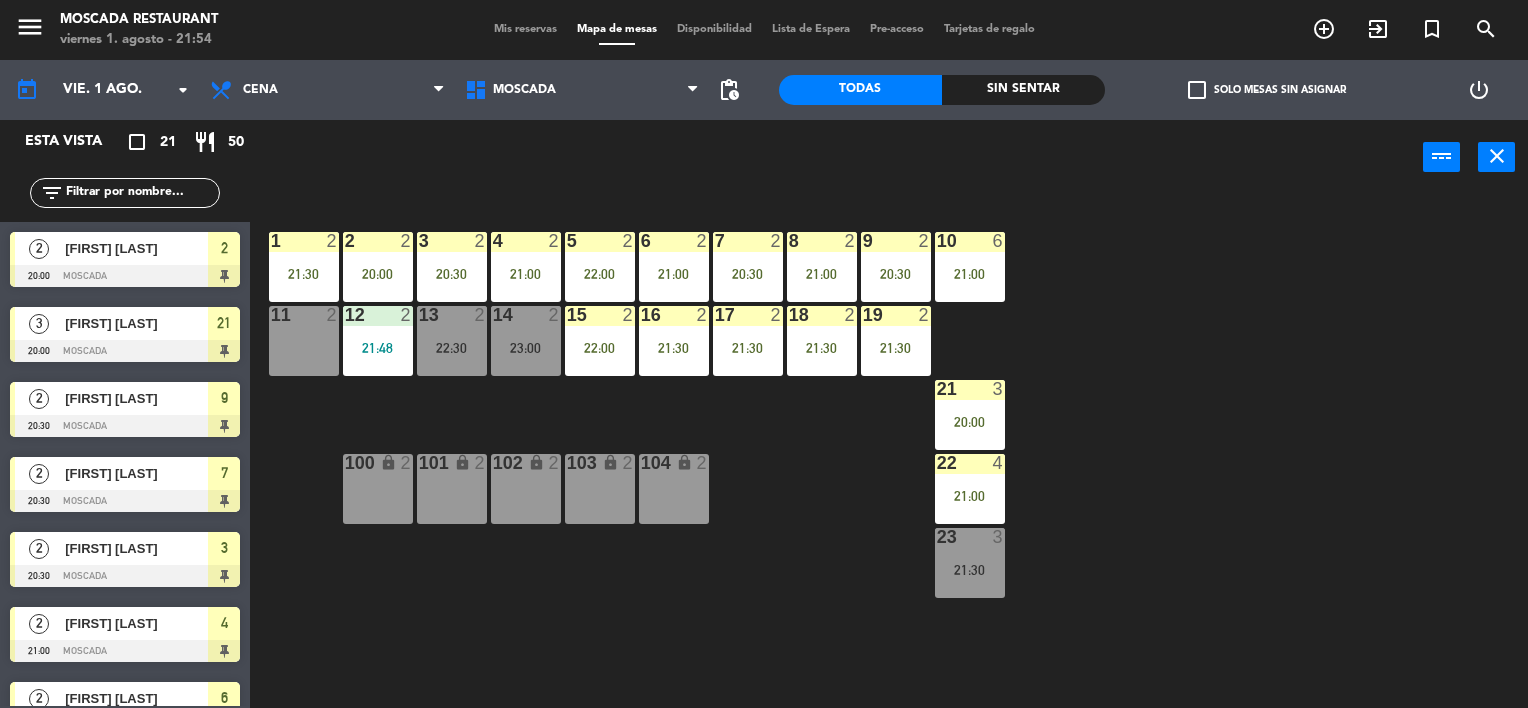 click on "11  2" at bounding box center [304, 341] 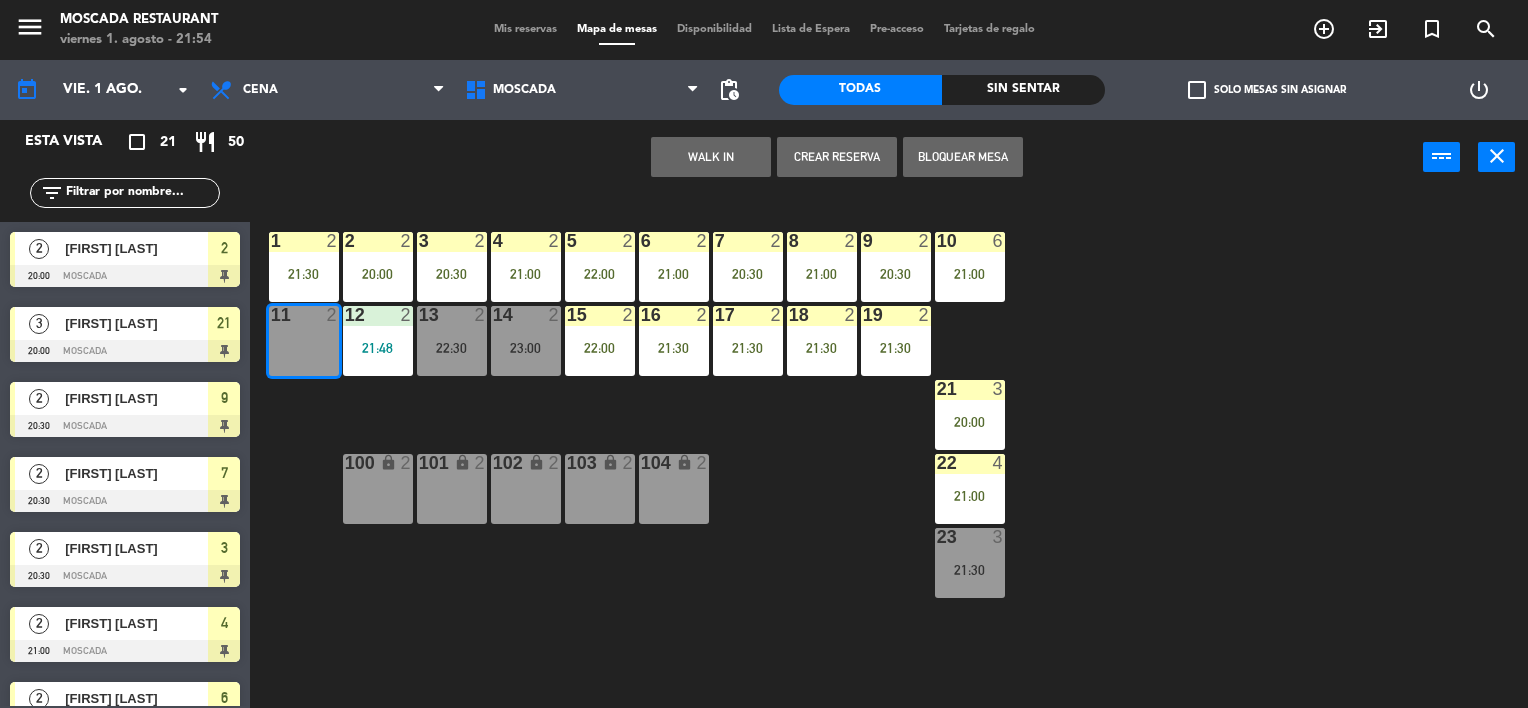 click on "WALK IN" at bounding box center [711, 157] 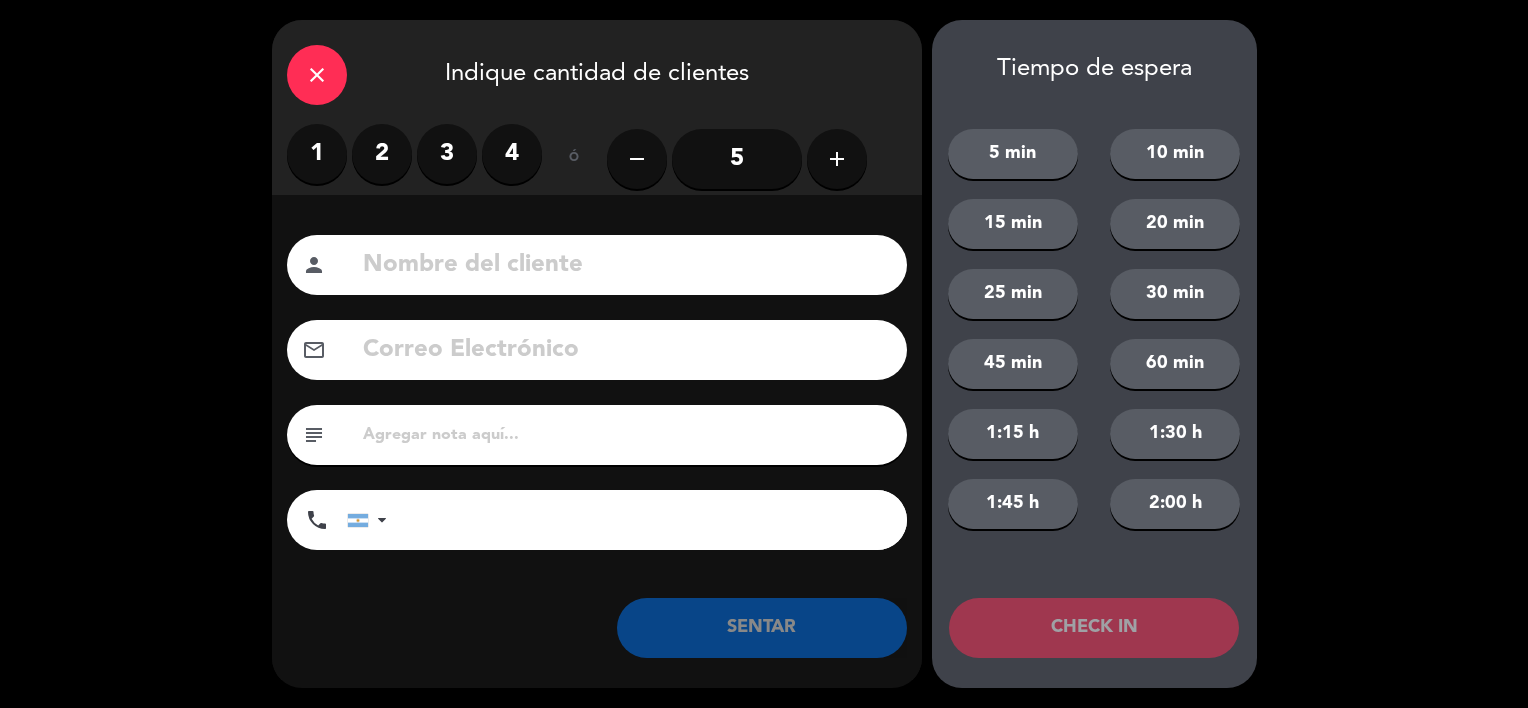 click on "2" at bounding box center (382, 154) 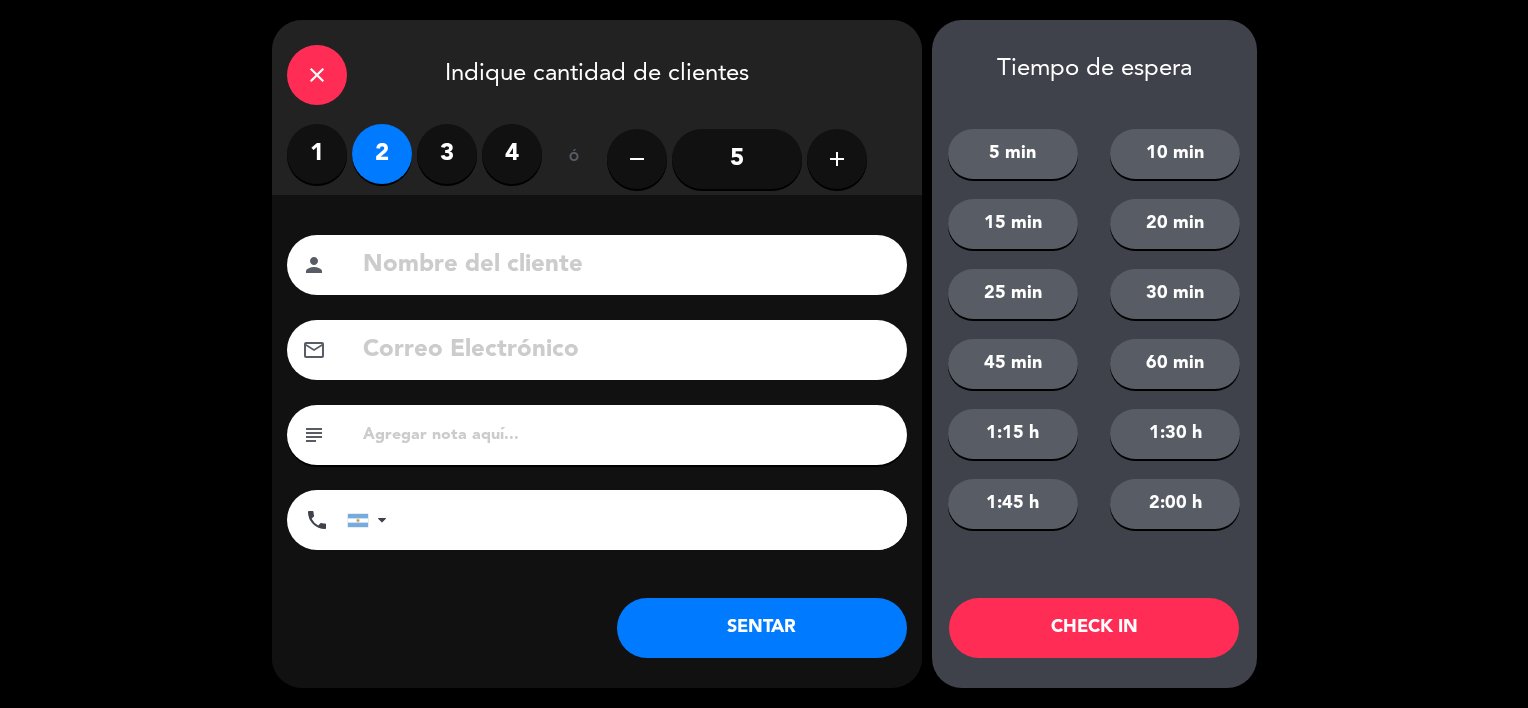 click on "SENTAR" 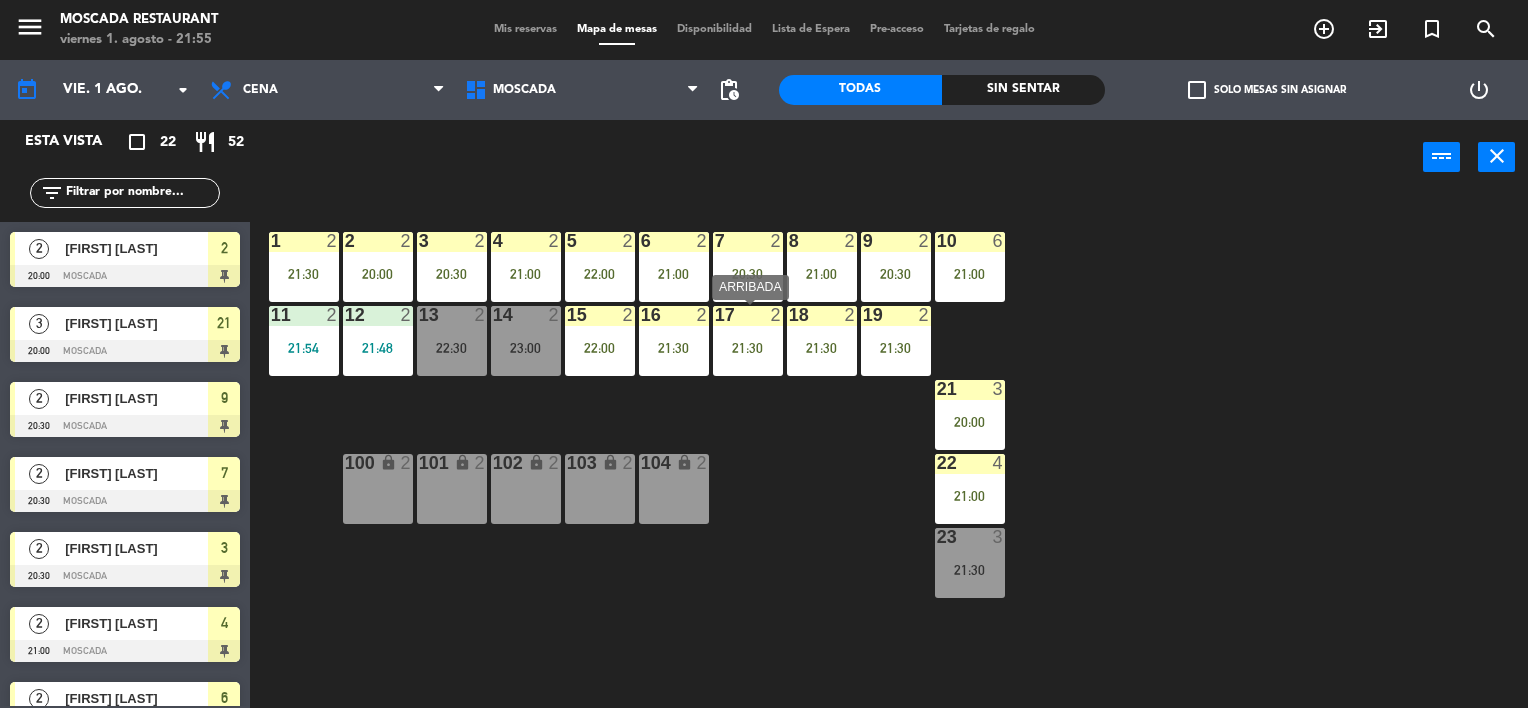 click on "17  2   21:30" at bounding box center [748, 341] 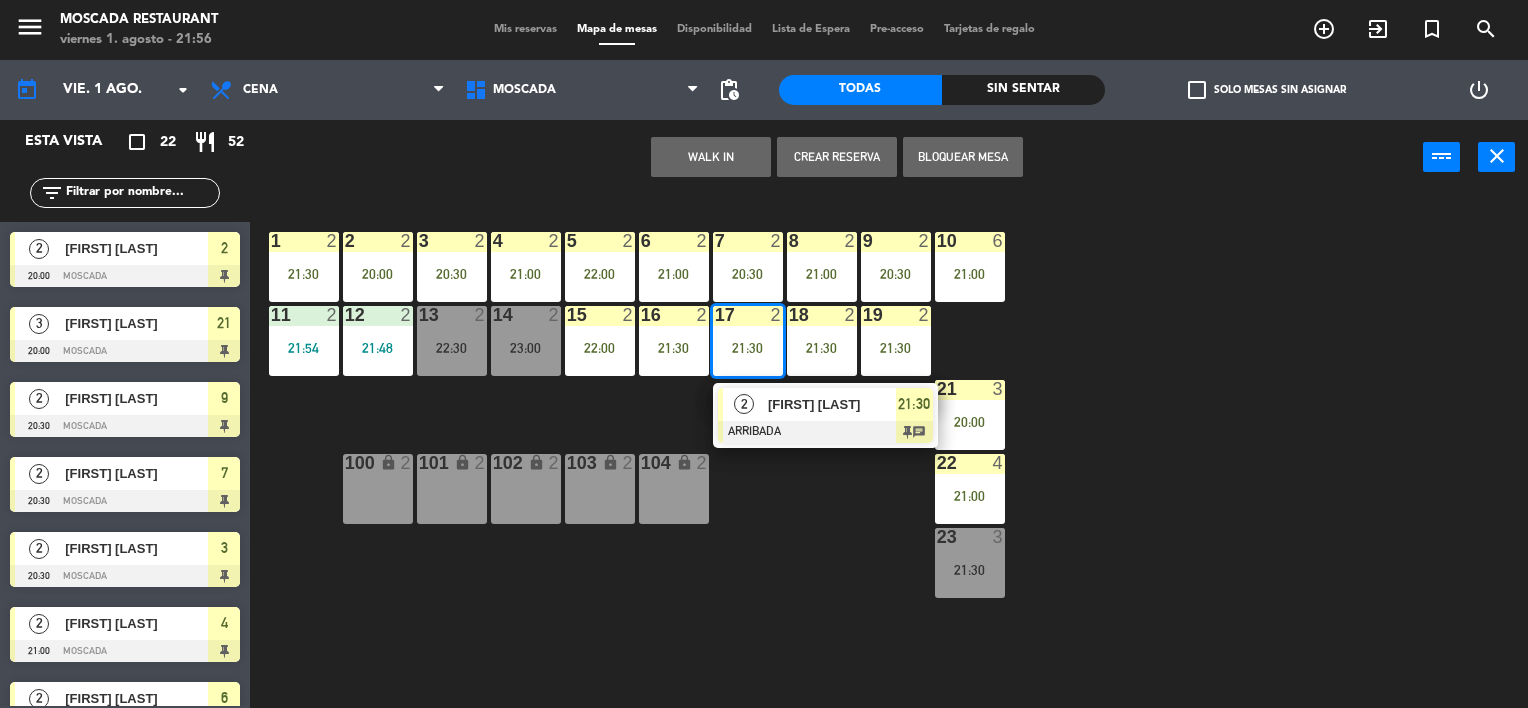 click on "1  2   21:30  2  2   20:00  3  2   20:30  4  2   21:00  5  2   22:00  8  2   21:00  6  2   21:00  7  2   20:30  9  2   20:30  10  6   21:00  11  2   21:54  12  2   21:48  13  2   22:30  14  2   23:00  15  2   22:00  16  2   21:30  17  2   21:30   2   [FIRST] [LAST]   ARRIBADA  21:30 chat 18  2   21:30  19  2   21:30  21  3   20:00  22  4   21:00  100 lock  2  101 lock  2  102 lock  2  103 lock  2  104 lock  2  23  3   21:30" 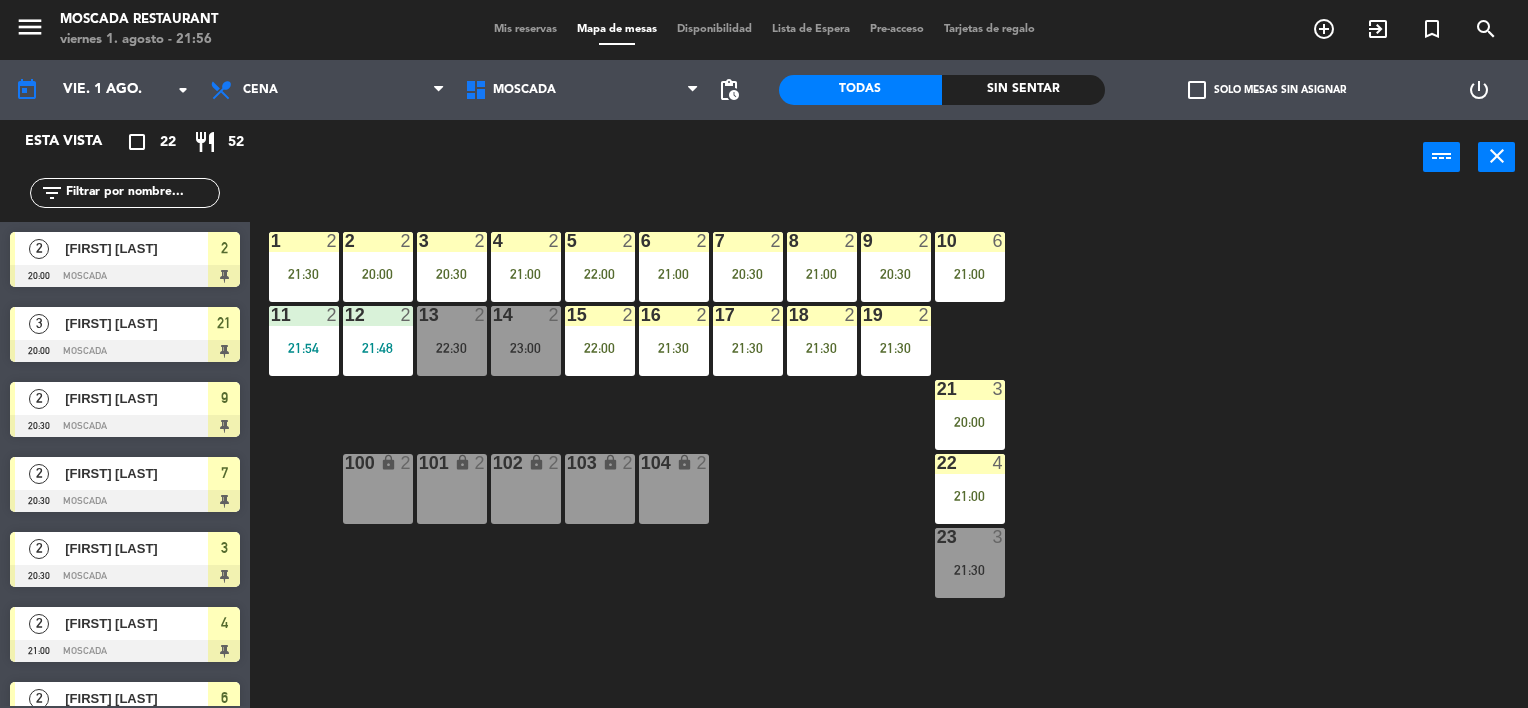 click on "21:30" at bounding box center [970, 570] 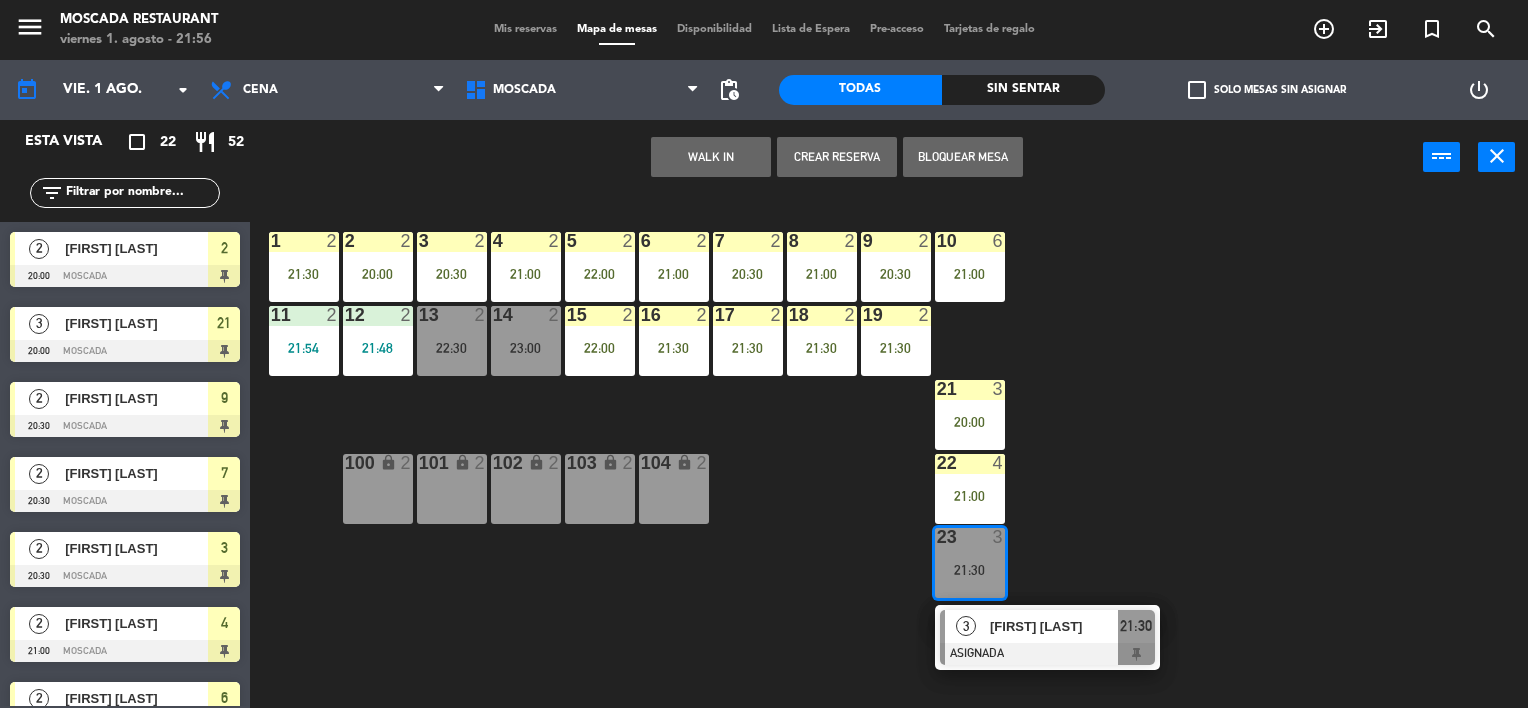 click on "1  2   21:30  2  2   20:00  3  2   20:30  4  2   21:00  5  2   22:00  8  2   21:00  6  2   21:00  7  2   20:30  9  2   20:30  10  6   21:00  11  2   21:54  12  2   21:48  13  2   22:30  14  2   23:00  15  2   22:00  16  2   21:30  17  2   21:30  18  2   21:30  19  2   21:30  21  3   20:00  22  4   21:00  100 lock  2  101 lock  2  102 lock  2  103 lock  2  104 lock  2  23  3   21:30   3   [FIRST] [LAST] HAB 405   ASIGNADA  21:30" 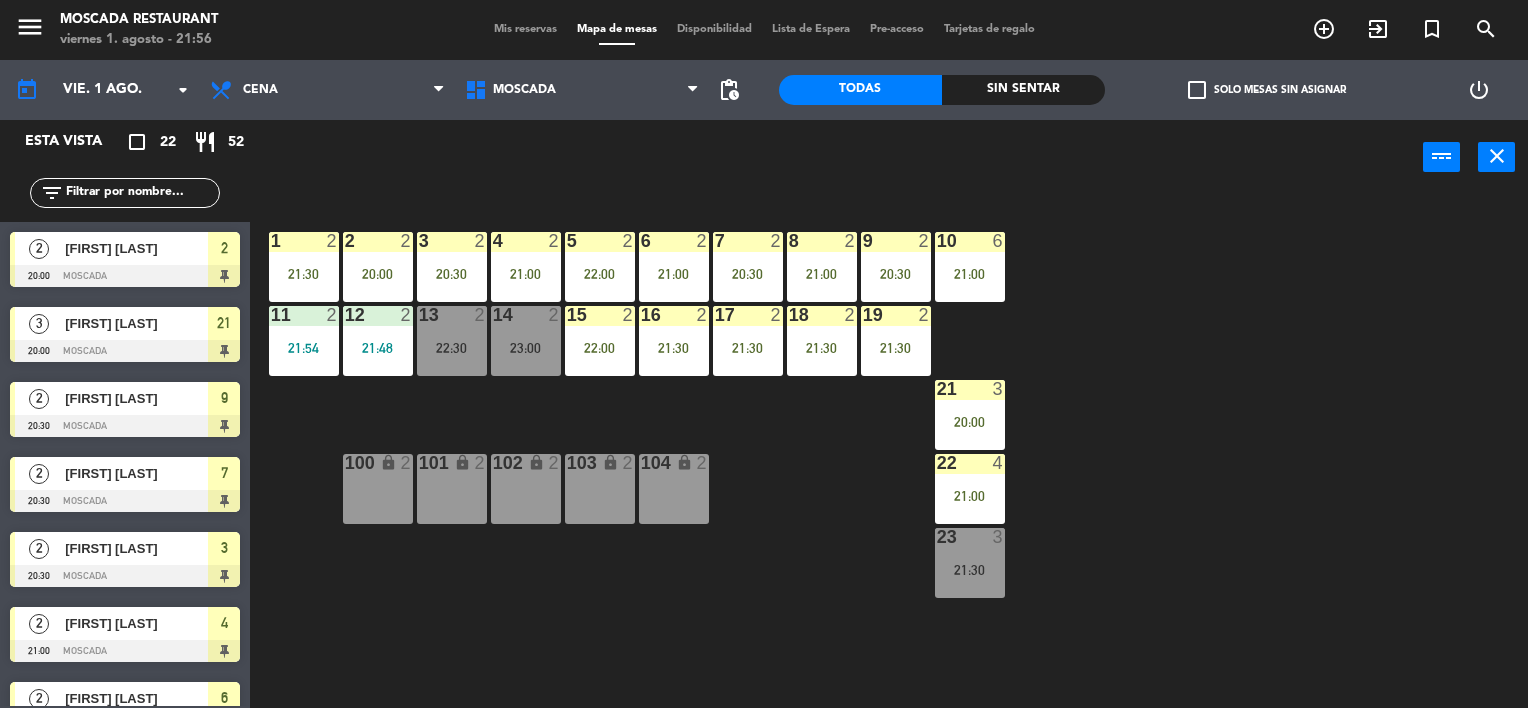 click at bounding box center [969, 537] 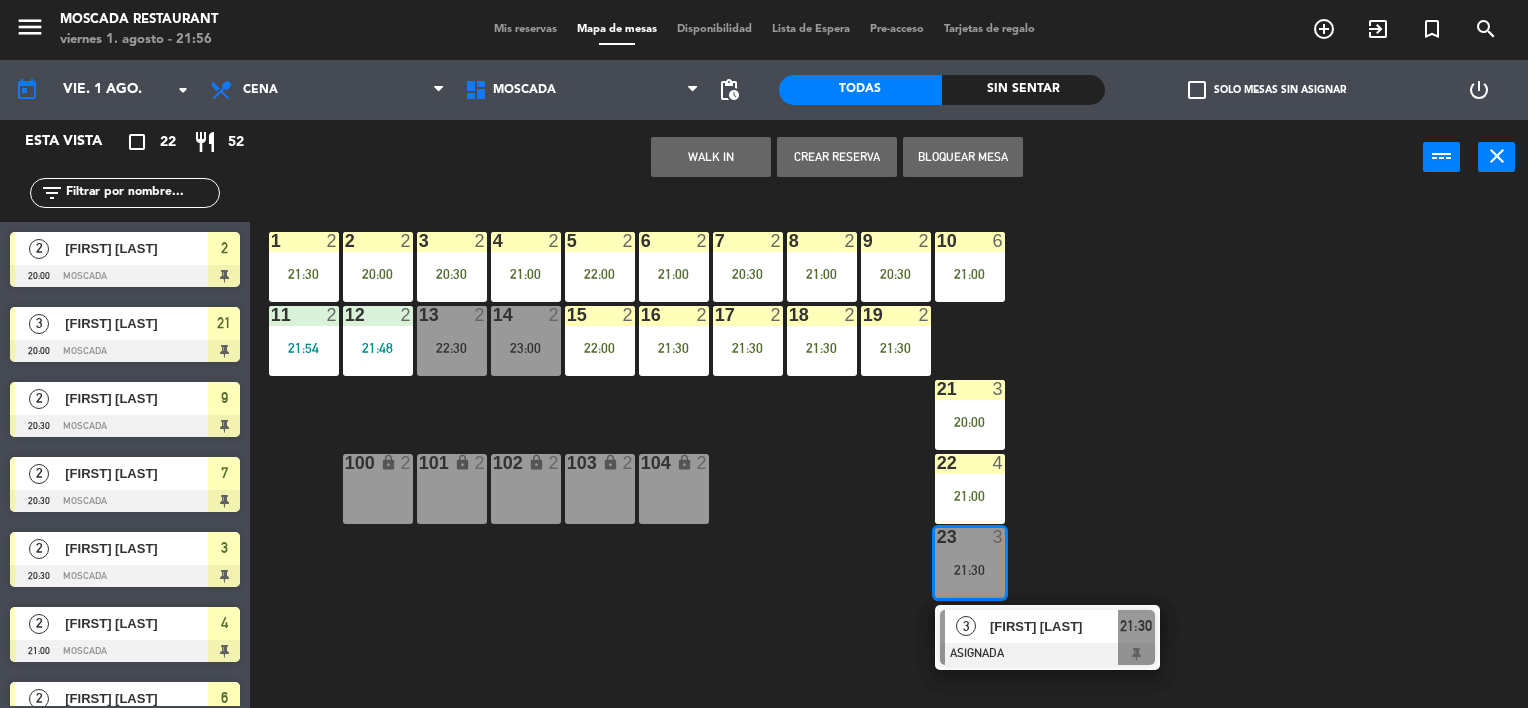 click on "menu  Moscada Restaurant   viernes 1. [DATE] - 21:56   Mis reservas   Mapa de mesas   Disponibilidad   Lista de Espera   Pre-acceso   Tarjetas de regalo  add_circle_outline exit_to_app turned_in_not search" 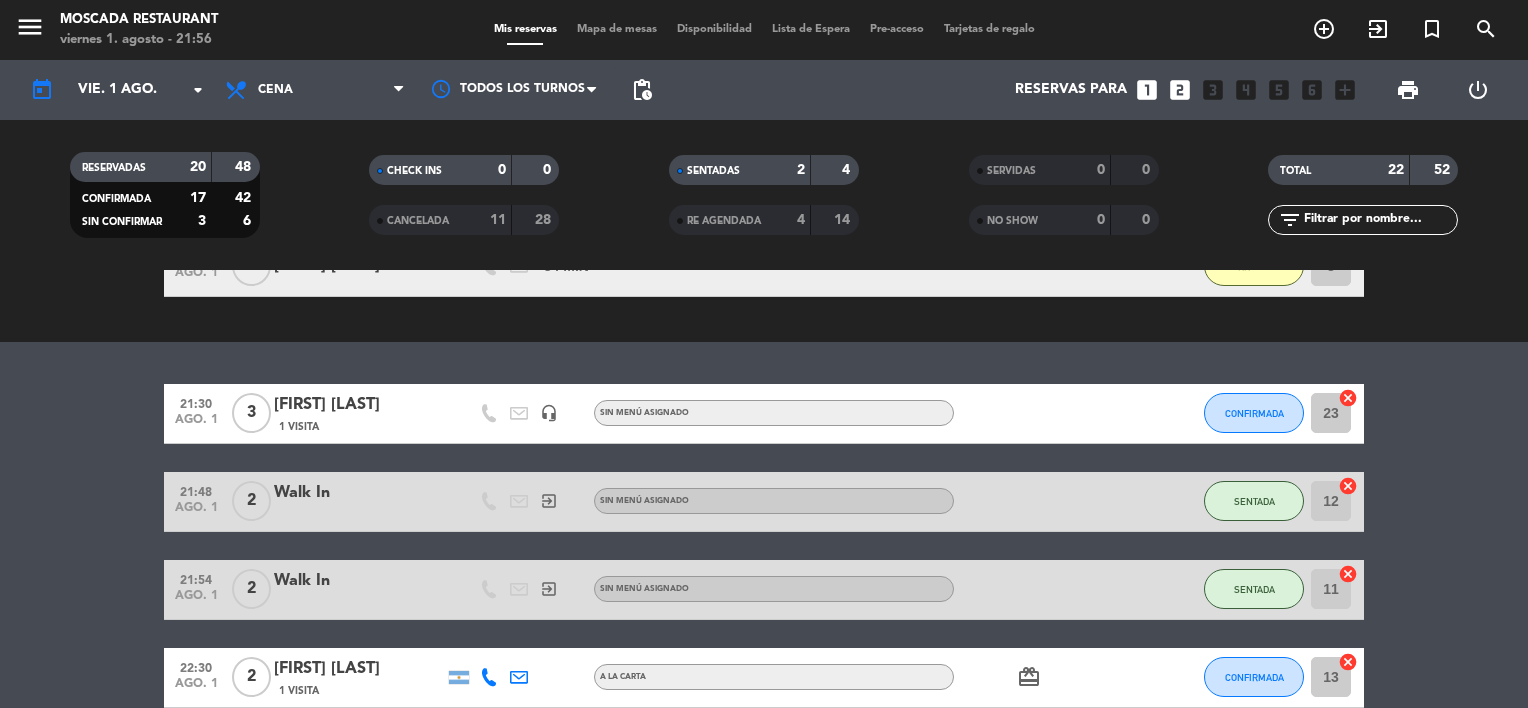 scroll, scrollTop: 1400, scrollLeft: 0, axis: vertical 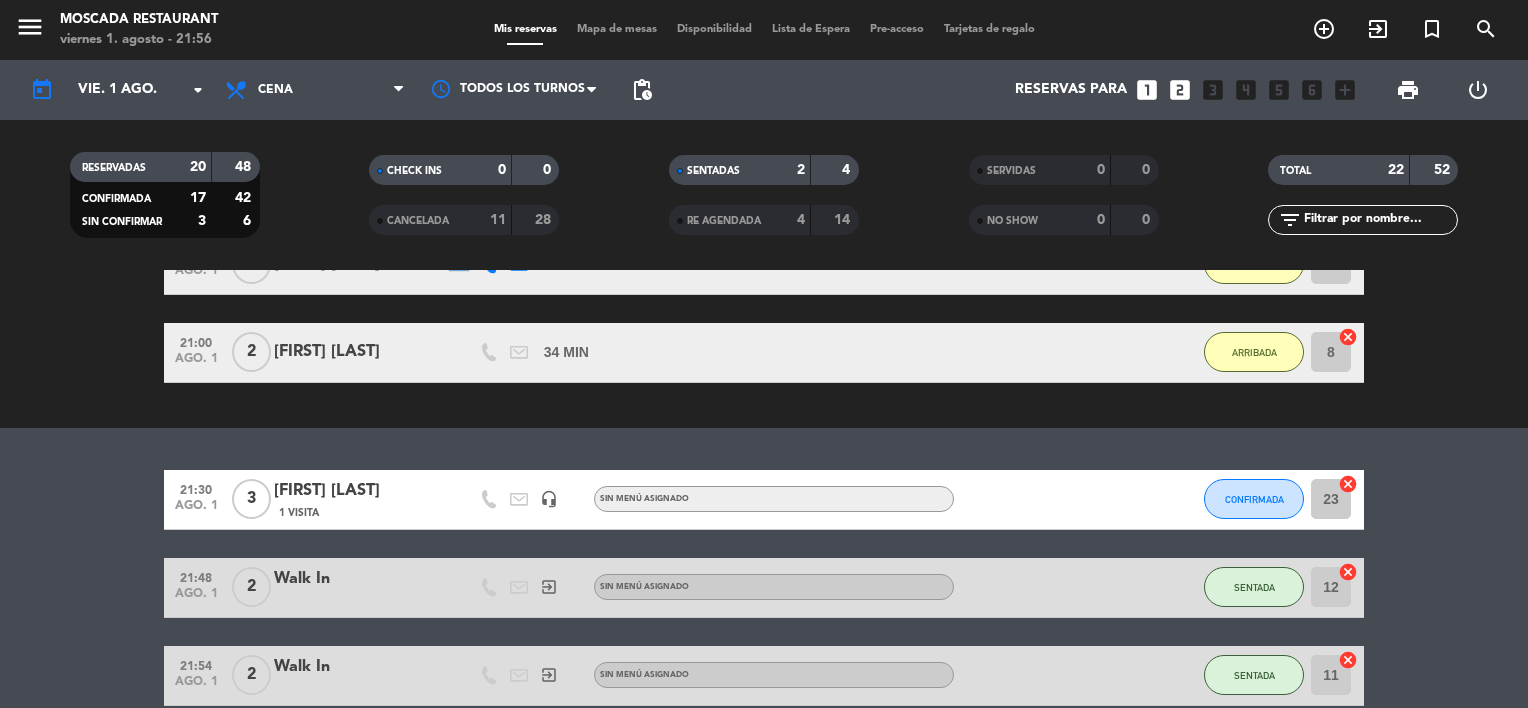 click 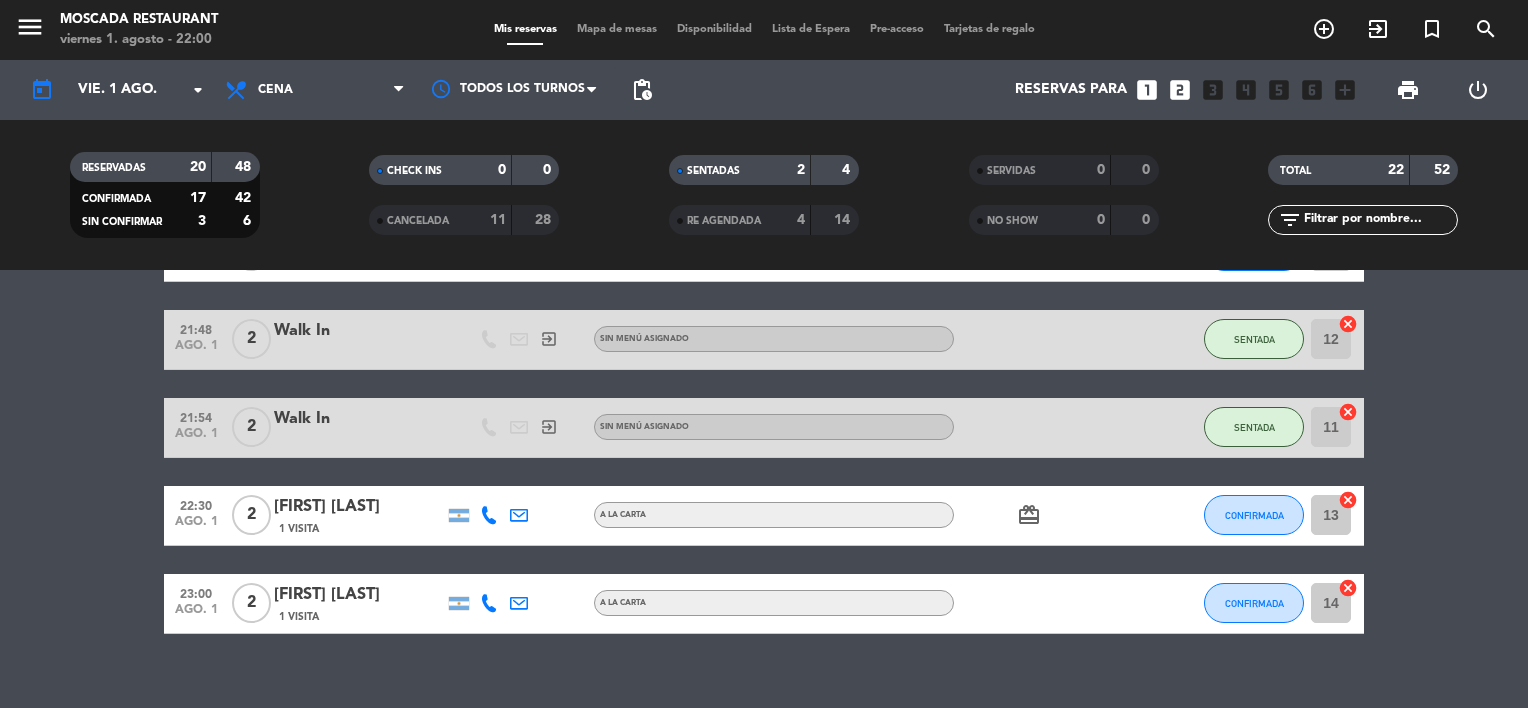 scroll, scrollTop: 1673, scrollLeft: 0, axis: vertical 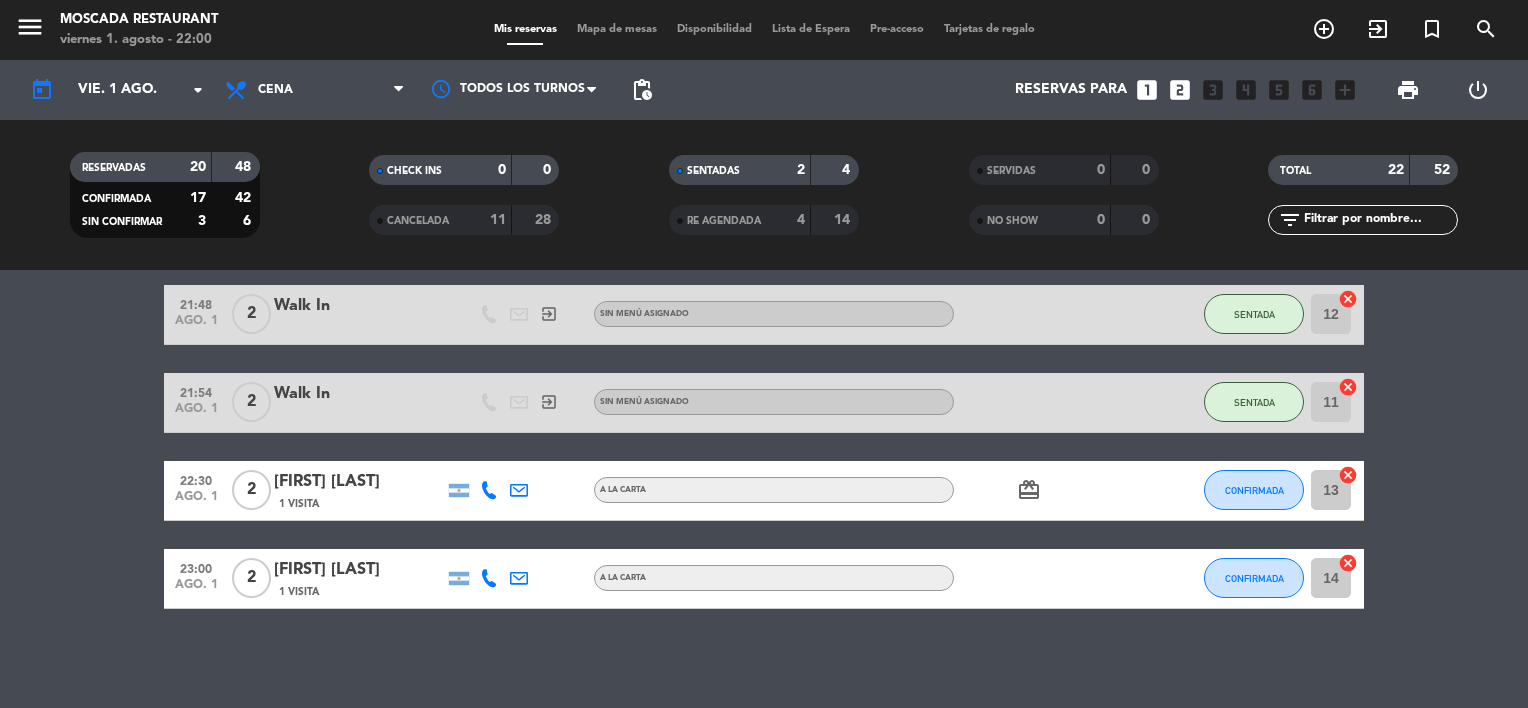 click on "menu  Moscada Restaurant   viernes 1. [DATE] - 22:00   Mis reservas   Mapa de mesas   Disponibilidad   Lista de Espera   Pre-acceso   Tarjetas de regalo  add_circle_outline exit_to_app turned_in_not search" 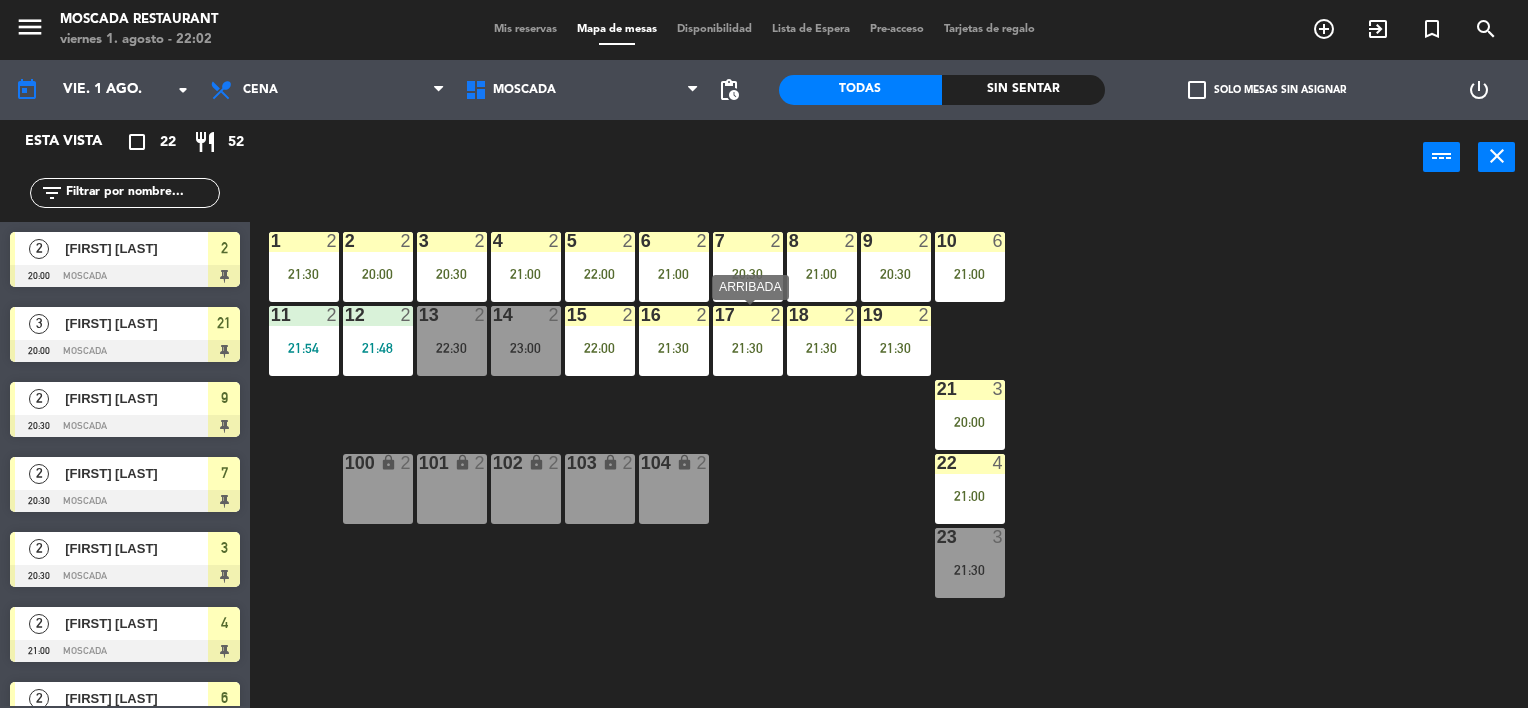 click on "21:30" at bounding box center [748, 348] 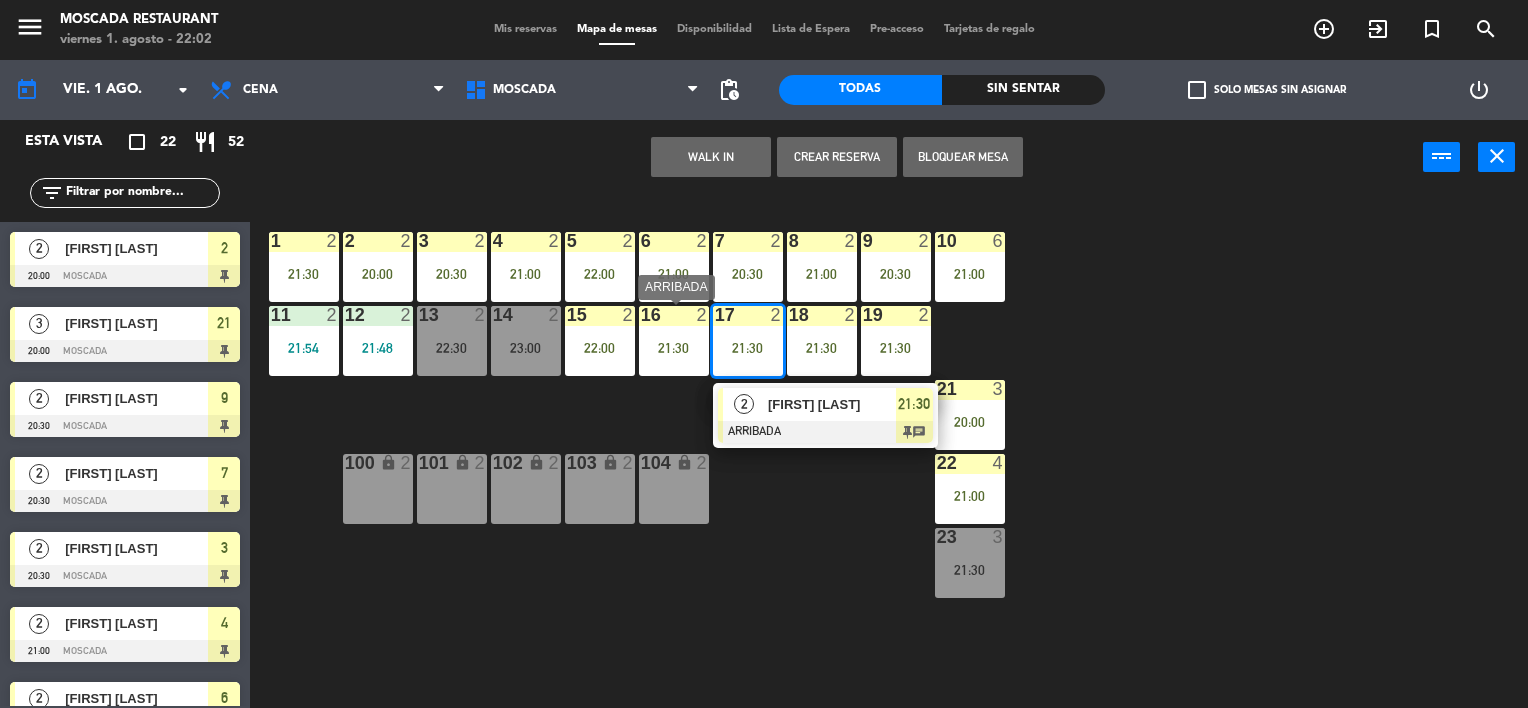 click at bounding box center [673, 315] 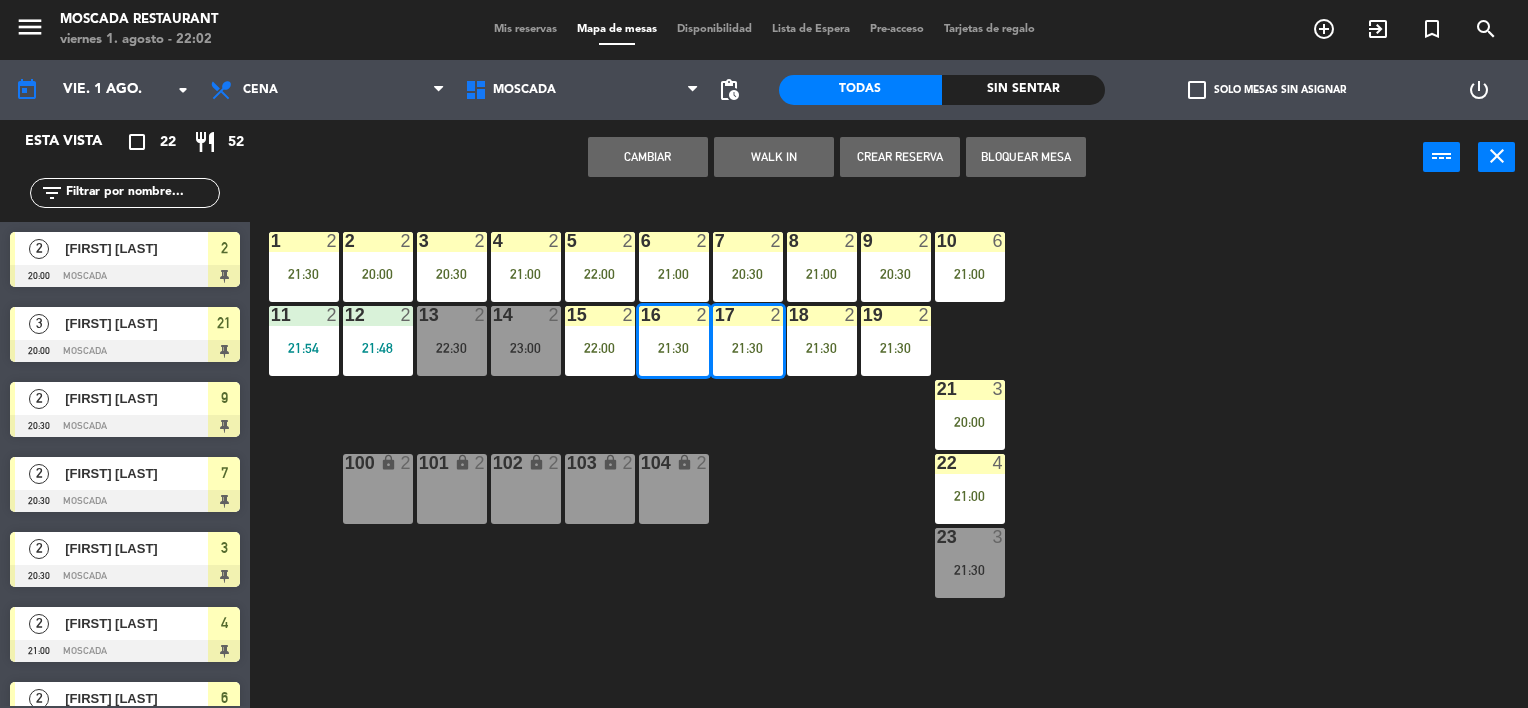 click on "16  2" at bounding box center (674, 316) 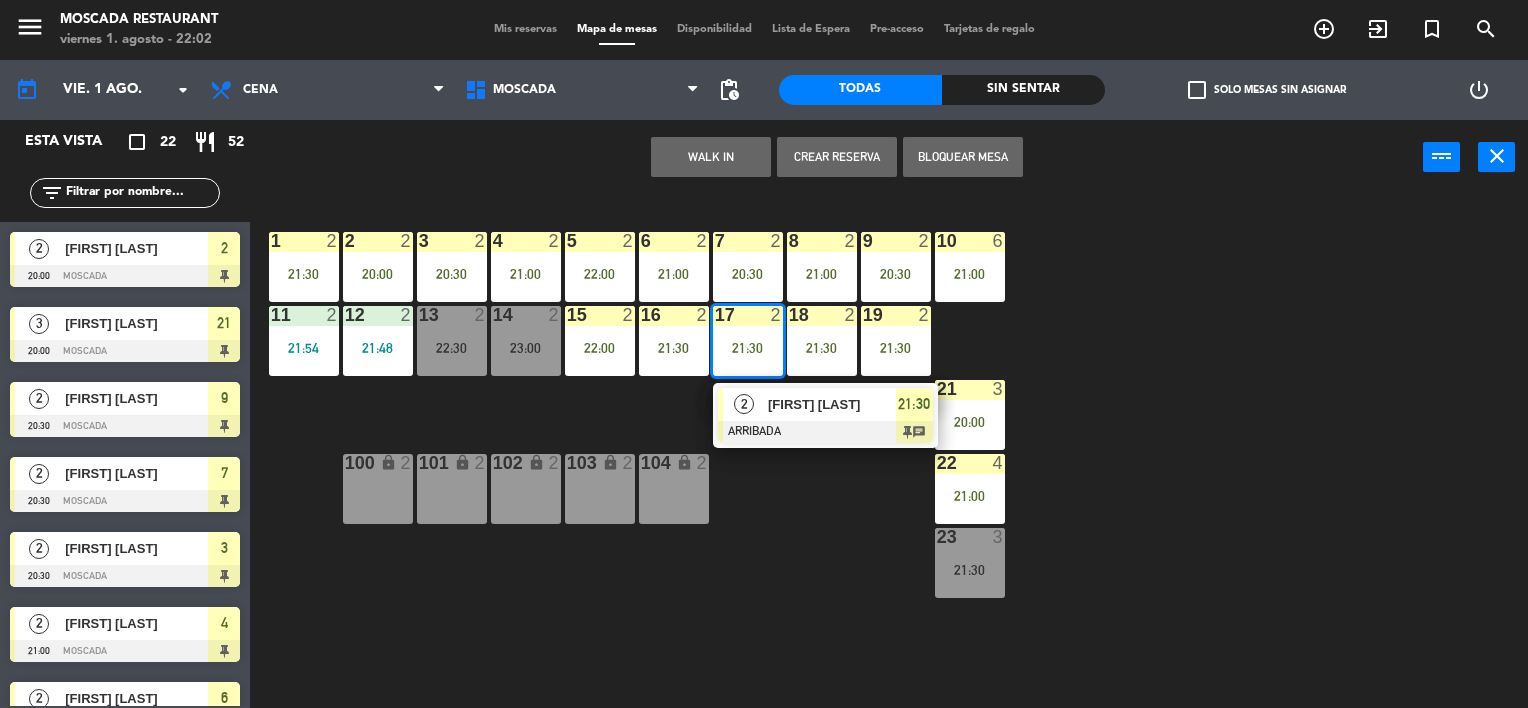 click on "1  2   21:30  2  2   20:00  3  2   20:30  4  2   21:00  5  2   22:00  8  2   21:00  6  2   21:00  7  2   20:30  9  2   20:30  10  6   21:00  11  2   21:54  12  2   21:48  13  2   22:30  14  2   23:00  15  2   22:00  16  2   21:30  17  2   21:30   2   [FIRST] [LAST]   ARRIBADA  21:30 chat 18  2   21:30  19  2   21:30  21  3   20:00  22  4   21:00  100 lock  2  101 lock  2  102 lock  2  103 lock  2  104 lock  2  23  3   21:30" 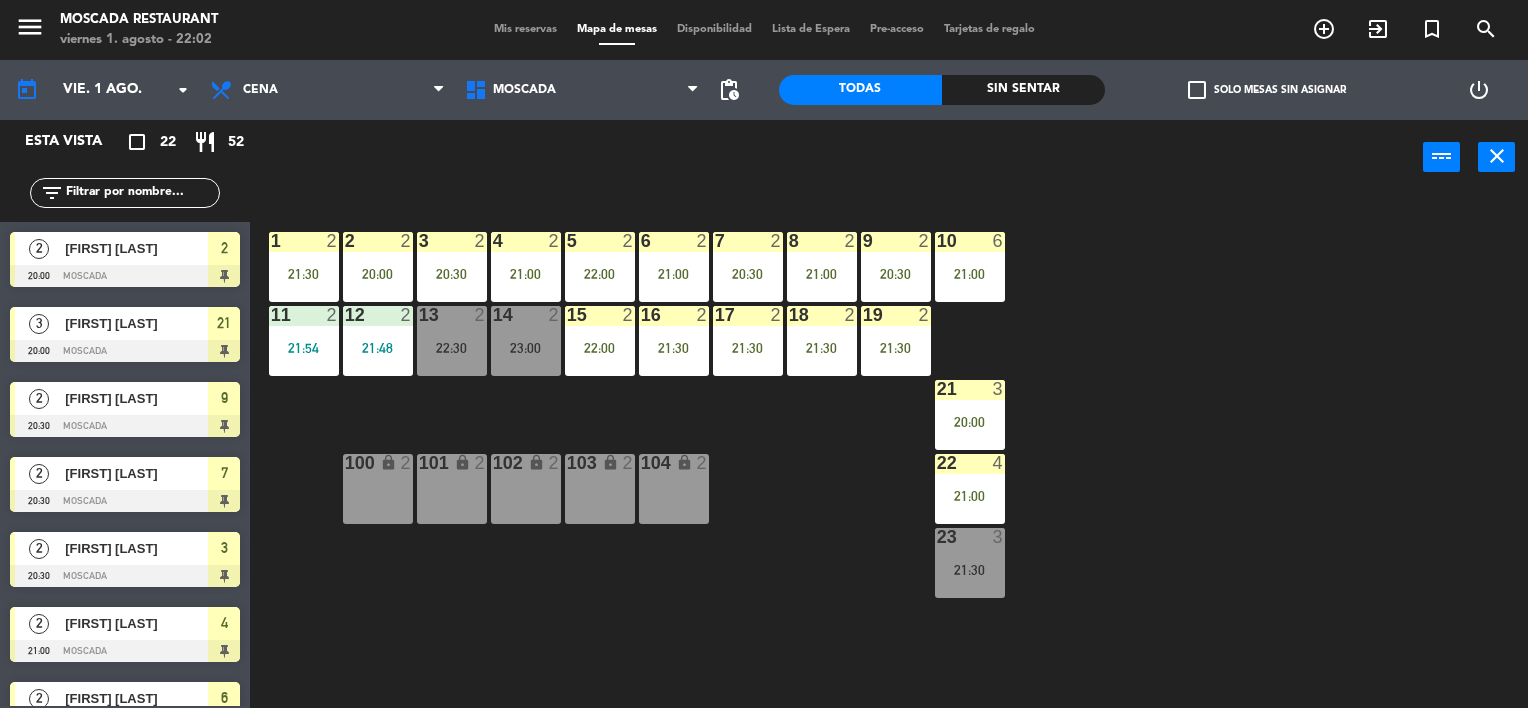 click on "16  2   21:30" at bounding box center (674, 341) 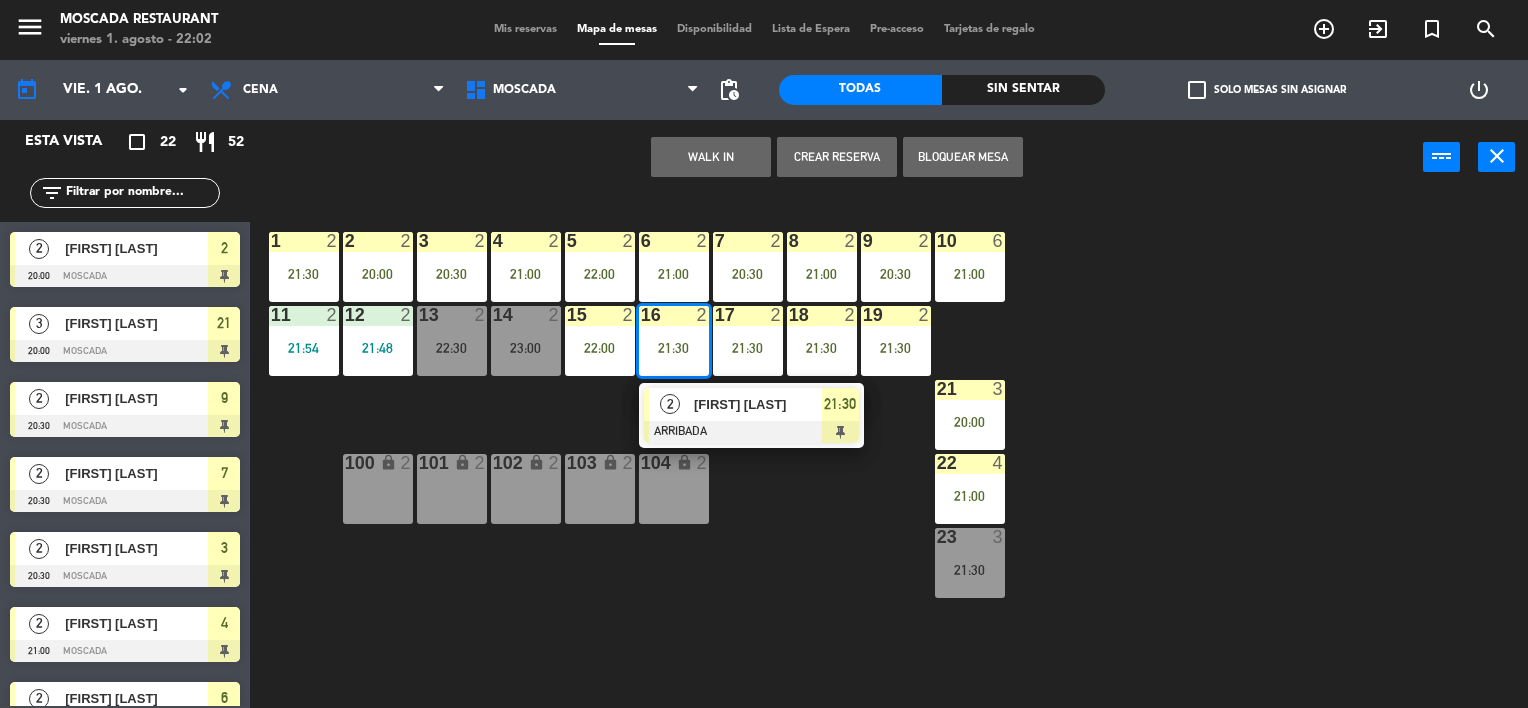 click on "1  2   21:30  2  2   20:00  3  2   20:30  4  2   21:00  5  2   22:00  8  2   21:00  6  2   21:00  7  2   20:30  9  2   20:30  10  6   21:00  11  2   21:54  12  2   21:48  13  2   22:30  14  2   23:00  15  2   22:00  16  2   21:30   2   [FIRST] [LAST]   ARRIBADA  21:30 17  2   21:30  18  2   21:30  19  2   21:30  21  3   20:00  22  4   21:00  100 lock  2  101 lock  2  102 lock  2  103 lock  2  104 lock  2  23  3   21:30" 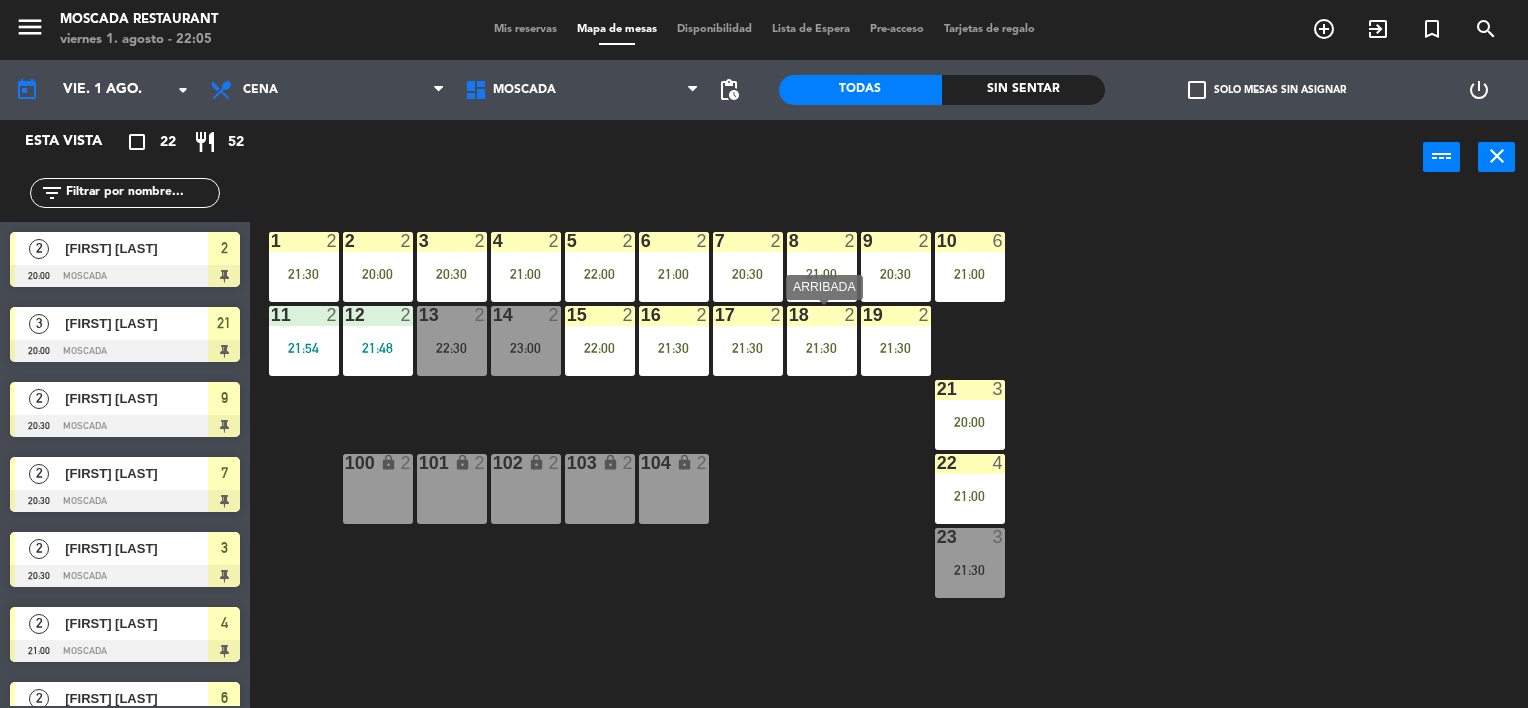 click on "21:30" at bounding box center [822, 348] 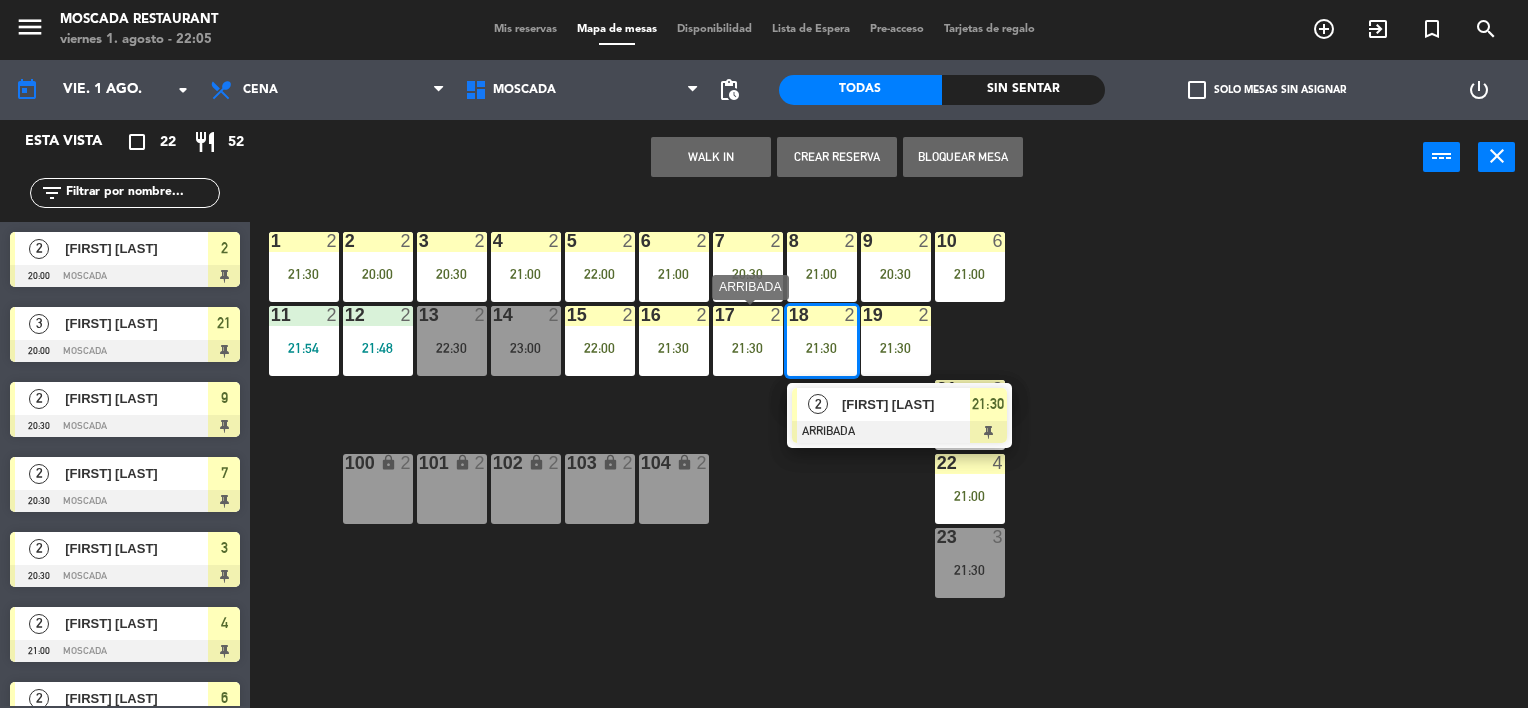 click on "17  2   21:30" at bounding box center [748, 341] 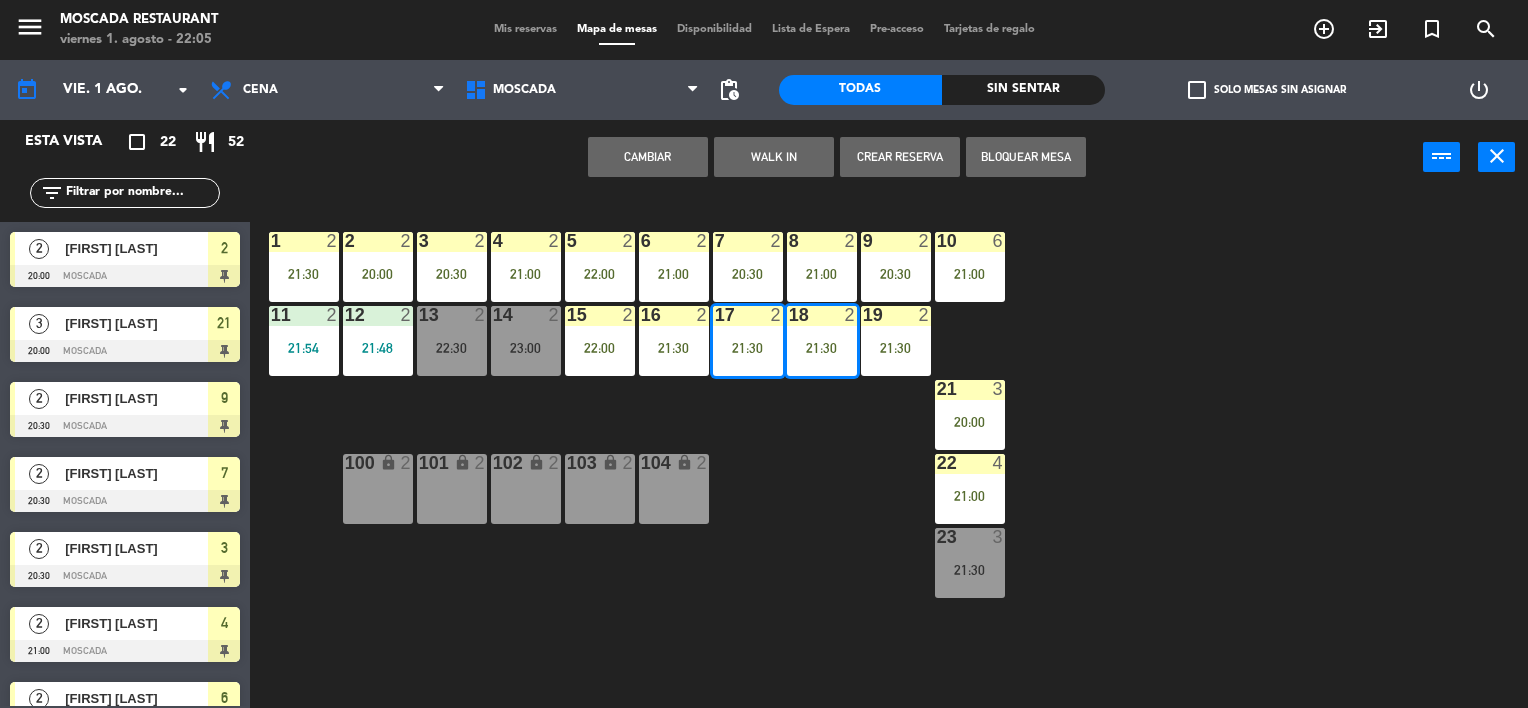 click on "Cambiar" at bounding box center (648, 157) 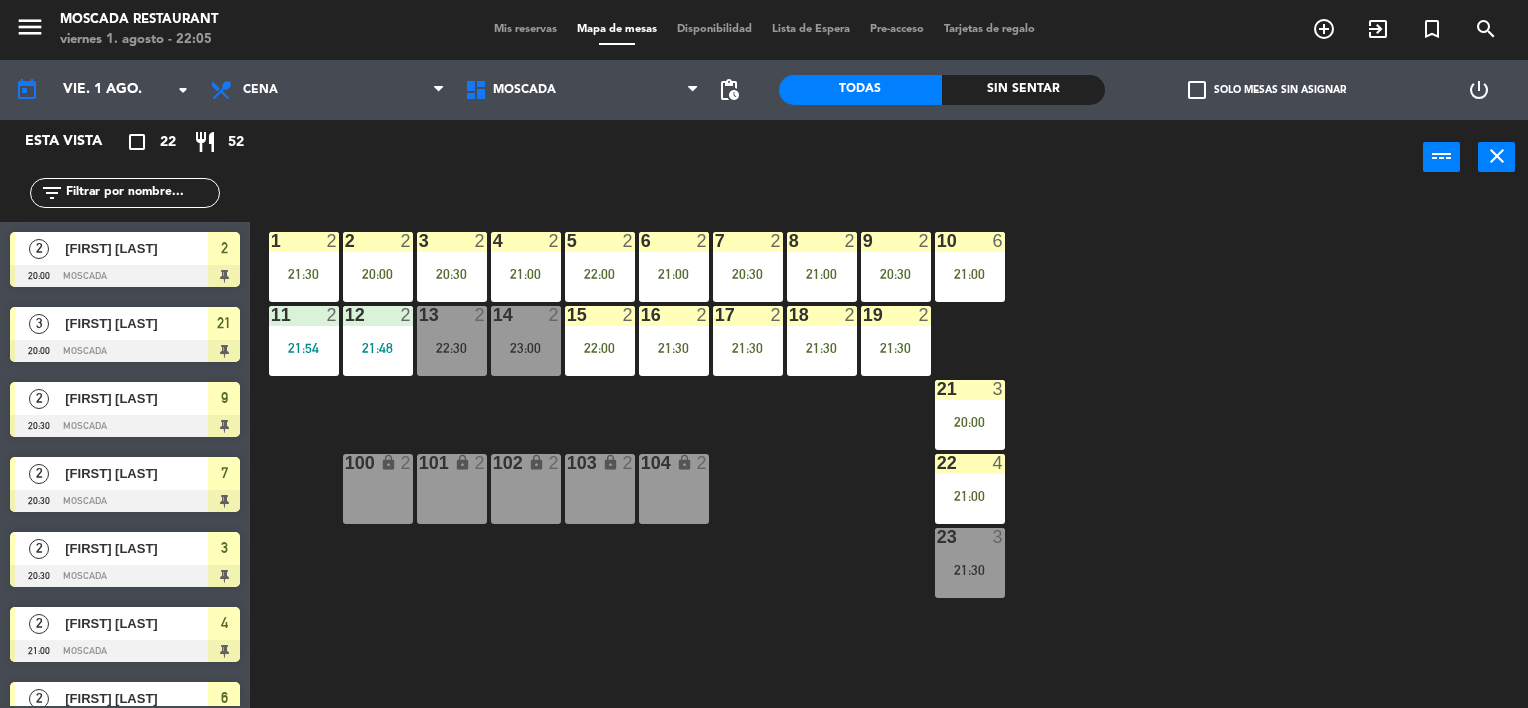 click on "18  2   21:30" at bounding box center (822, 341) 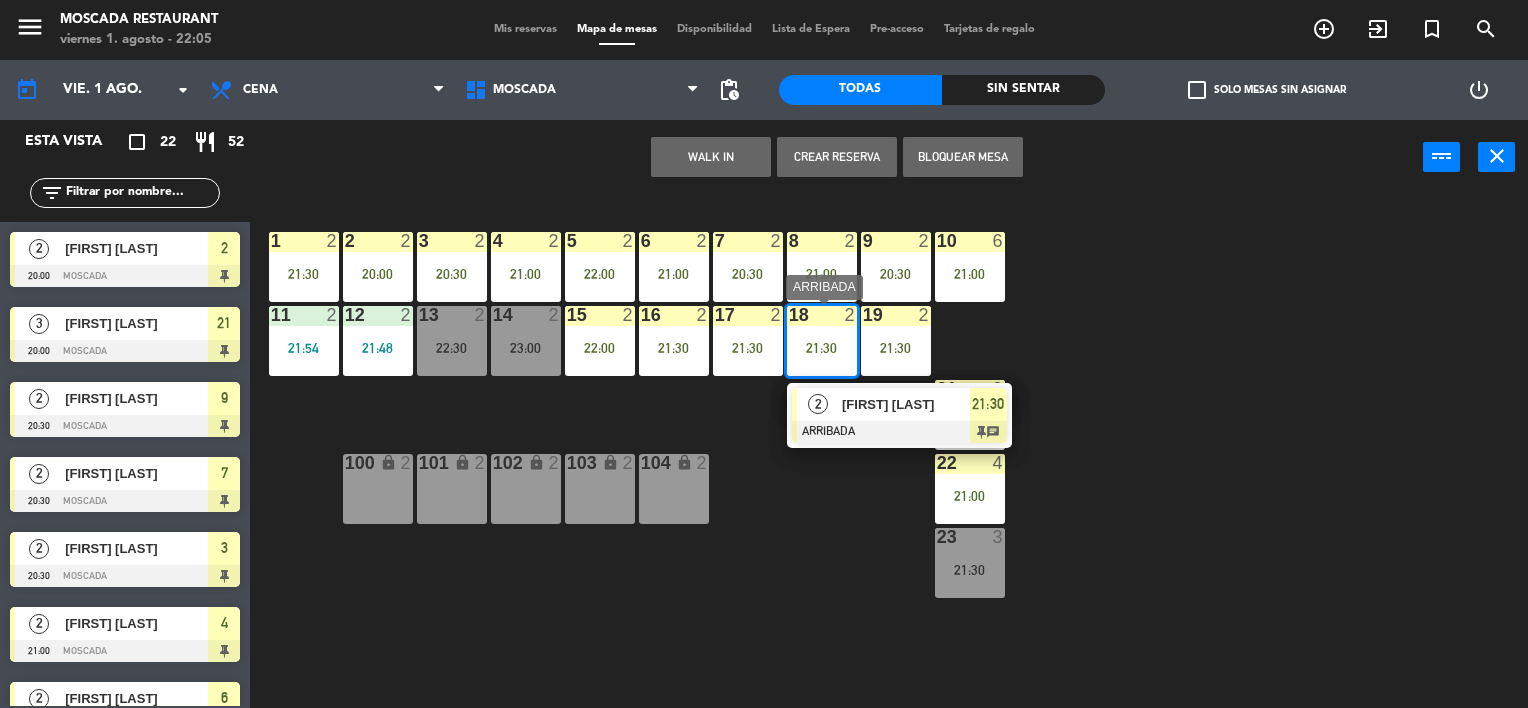 click on "2" at bounding box center (818, 404) 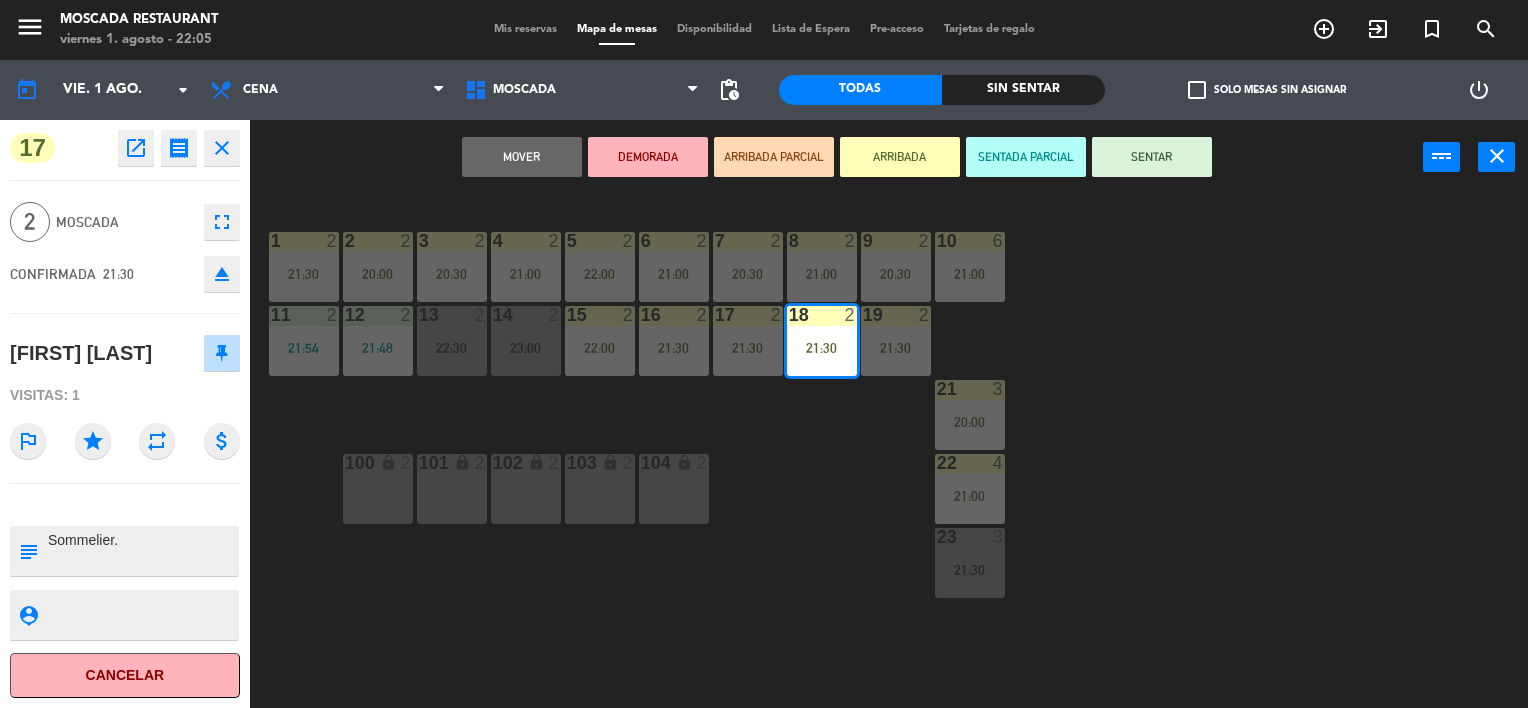 click on "1  2   21:30  2  2   20:00  3  2   20:30  4  2   21:00  5  2   22:00  8  2   21:00  6  2   21:00  7  2   20:30  9  2   20:30  10  6   21:00  11  2   21:54  12  2   21:48  13  2   22:30  14  2   23:00  15  2   22:00  16  2   21:30  17  2   21:30  18  2   21:30  19  2   21:30  21  3   20:00  22  4   21:00  100 lock  2  101 lock  2  102 lock  2  103 lock  2  104 lock  2  23  3   21:30" 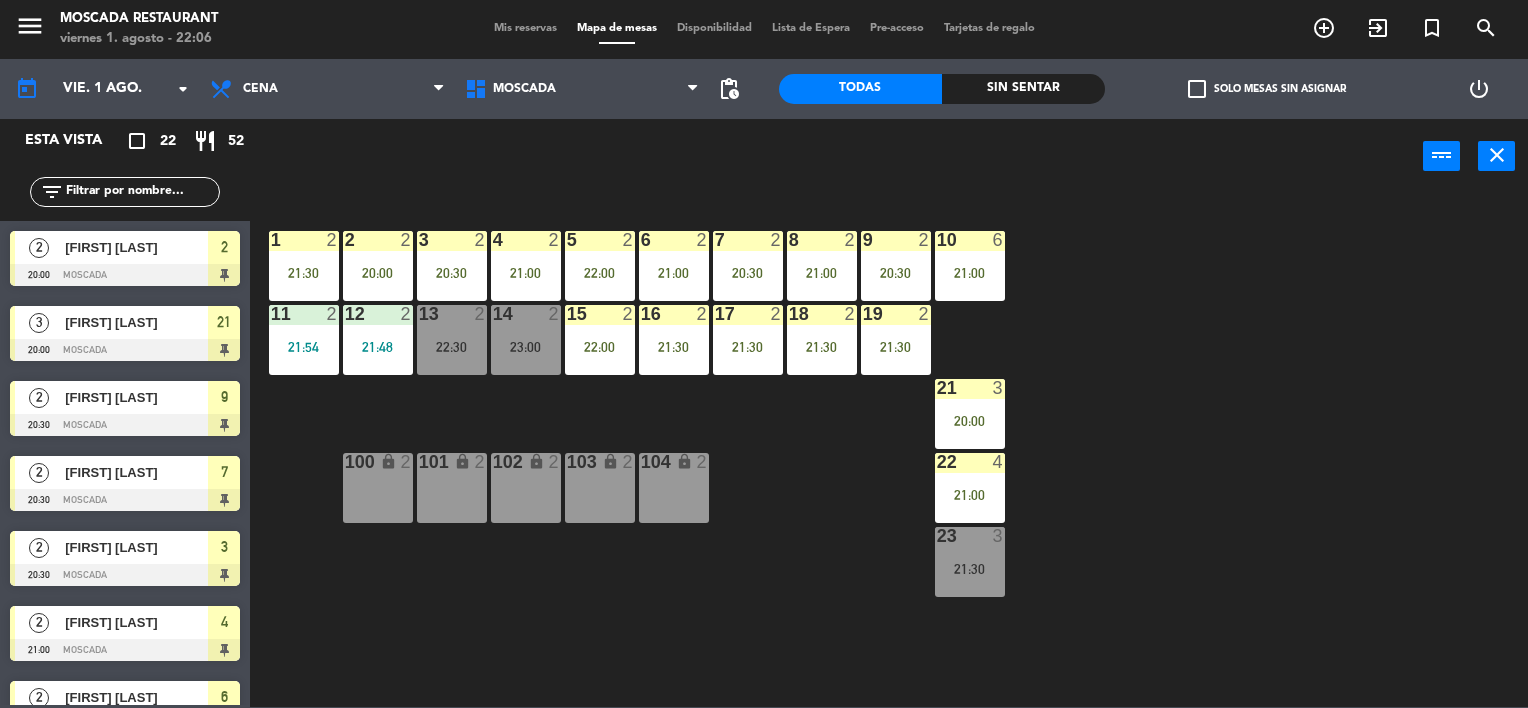 click on "menu  Moscada Restaurant   viernes 1. [DATE] - 22:06   Mis reservas   Mapa de mesas   Disponibilidad   Lista de Espera   Pre-acceso   Tarjetas de regalo  add_circle_outline exit_to_app turned_in_not search" 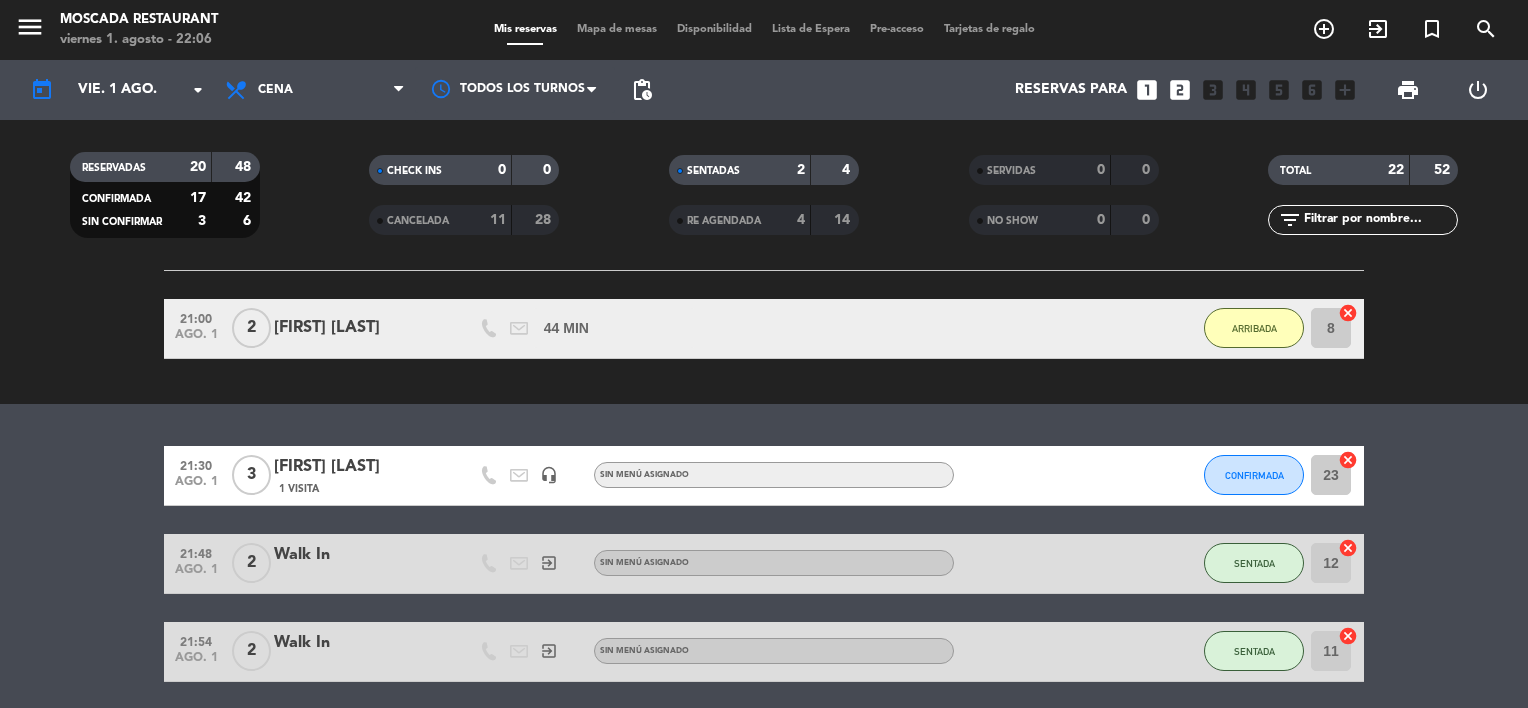 scroll, scrollTop: 1300, scrollLeft: 0, axis: vertical 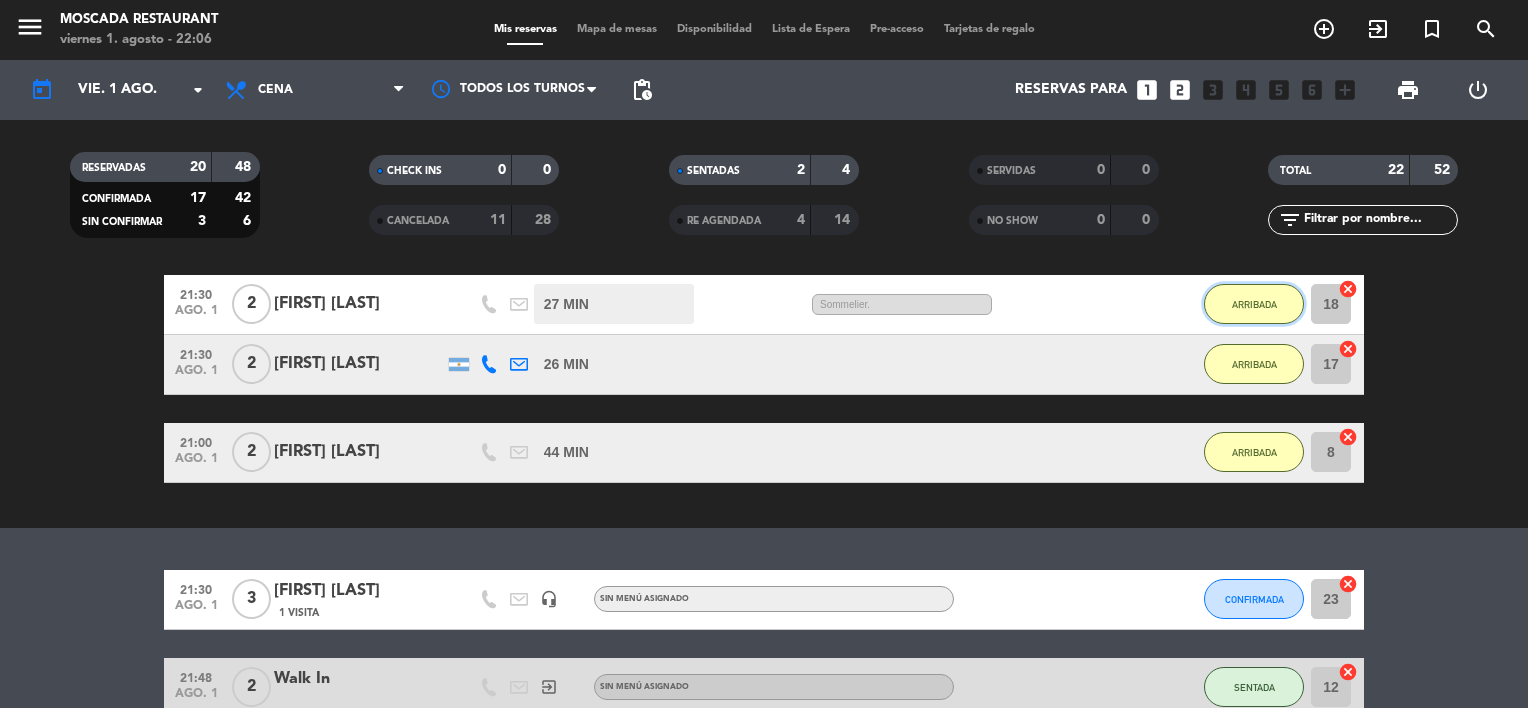 click on "ARRIBADA" 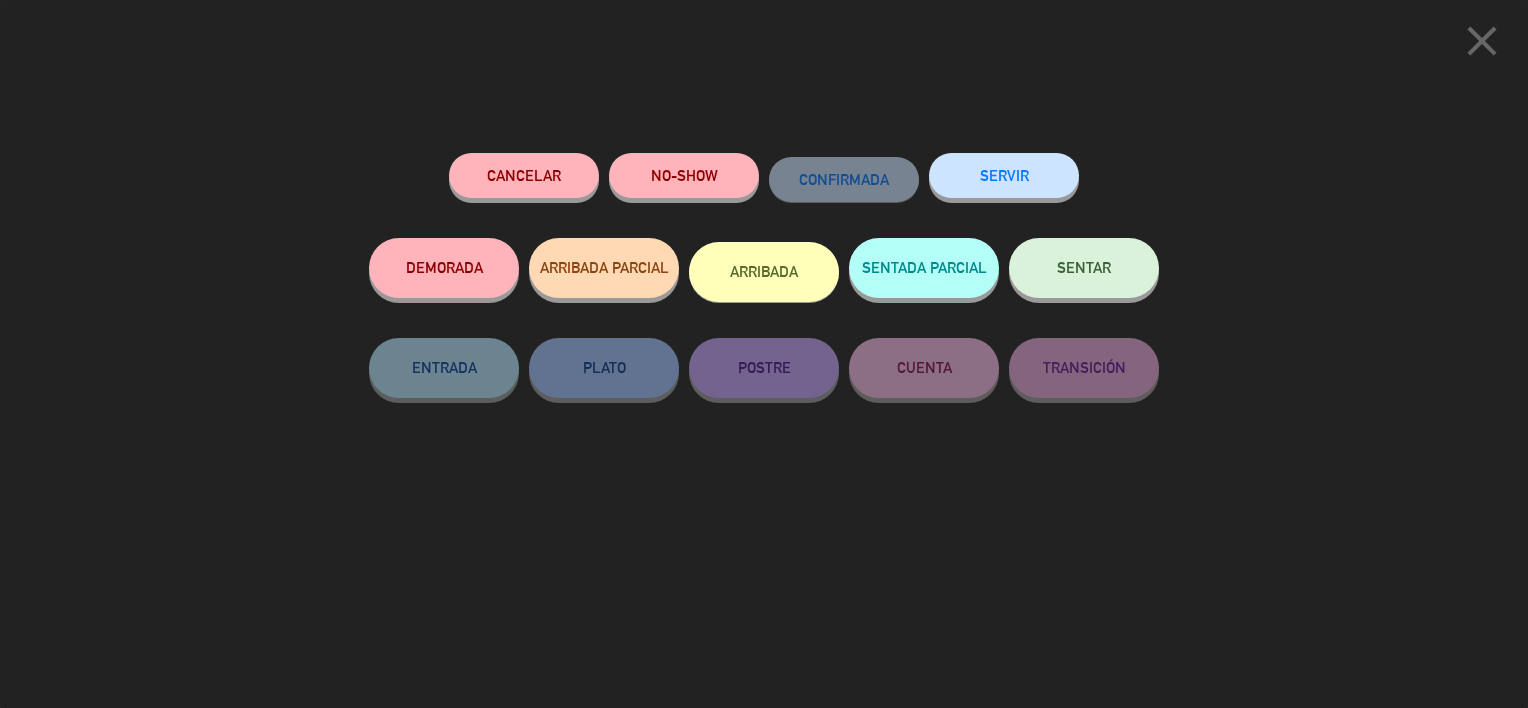 click on "ARRIBADA" 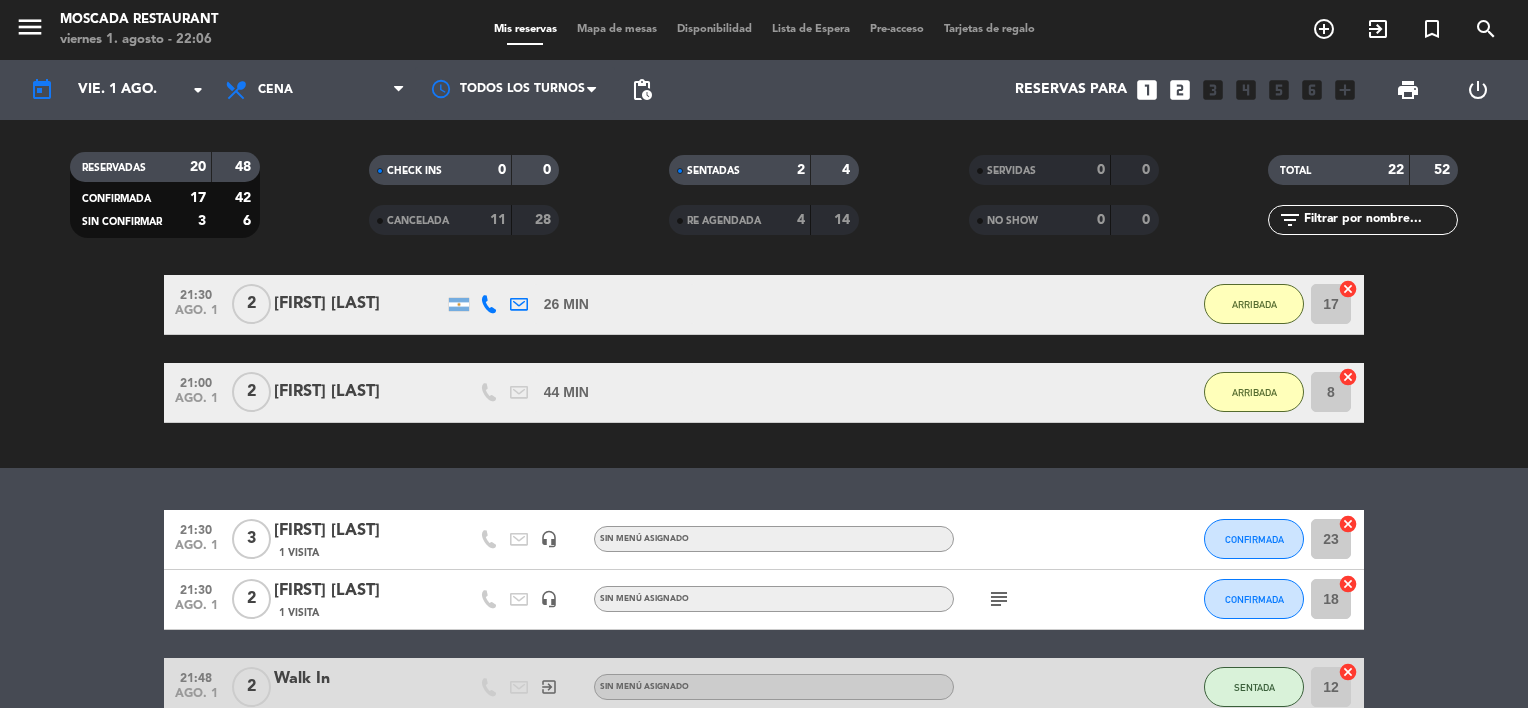 click on "exit_to_app  CHECK INS   Filtrar por tamaño  TODOS  looks_one   looks_two   looks_3   looks_4   looks_5   looks_6  add_box  22:00   ago. 1   2   [FIRST] [LAST]   14 MIN  /  12:56 H sms     NR 25L11-000850    ARRIBADA 15  cancel   21:00   ago. 1   2   [FIRST] [LAST]   1:14 H  /  5:42 H sms    ARRIBADA 4  cancel   21:30   ago. 1   2   [FIRST] [LAST]   43 MIN  /  10:41 H sms     NR  25L25-130000    ARRIBADA 19  cancel   21:00   ago. 1   2   [FIRST] [LAST]   45 MIN  /  5:55 H sms    ARRIBADA 6  cancel   22:00   ago. 1   2   [FIRST] [LAST]   47 MIN  /  13:11 H sms    ARRIBADA 5  cancel   20:30   ago. 1   2   [FIRST] [LAST]   1:36 H  /  13:49 H sms       |  Es nuestro sexto aniversario me gustaría una mesa con una linda vista! Muchísimas gracias  ARRIBADA 3  cancel   21:30   ago. 1   2   [FIRST] [LAST]   25 MIN  /  11:56 H sms    ARRIBADA 16  cancel   21:30   ago. 1   2   [FIRST] [LAST]   37 MIN  /  8:58 H sms    ARRIBADA 1  cancel   20:30   ago. 1   2   [FIRST] [LAST]   1:34 H  /  3:40 H sms    ARRIBADA 7 /" 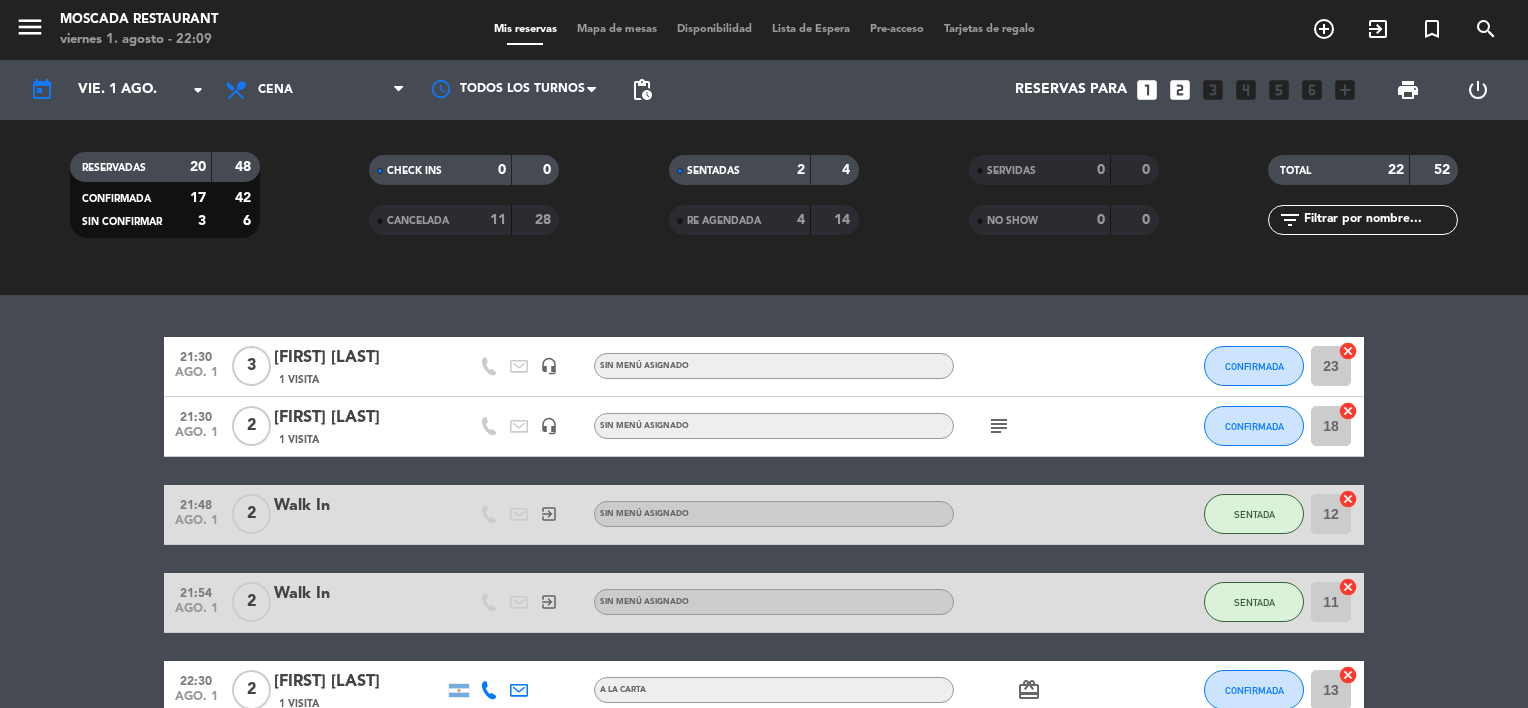 scroll, scrollTop: 1373, scrollLeft: 0, axis: vertical 